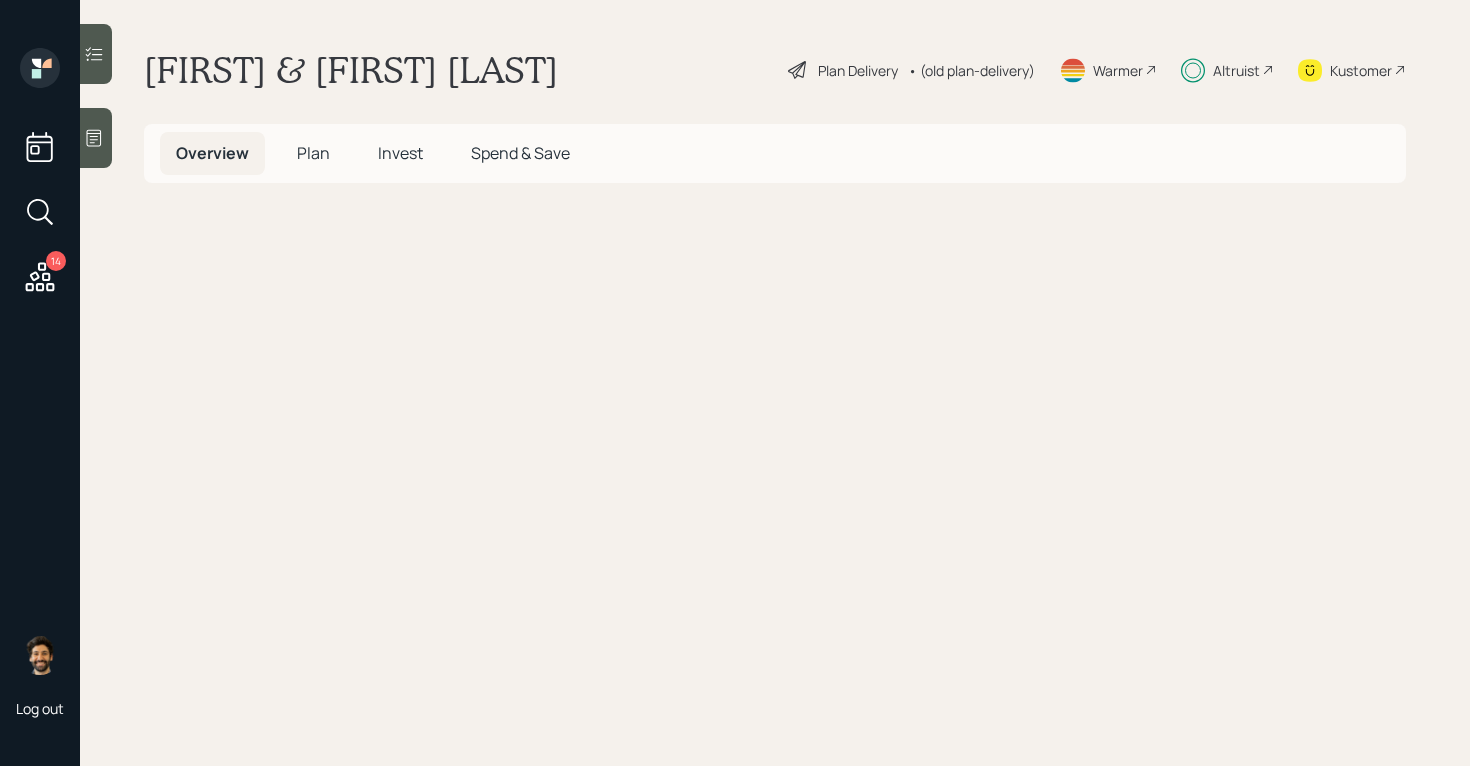 scroll, scrollTop: 0, scrollLeft: 0, axis: both 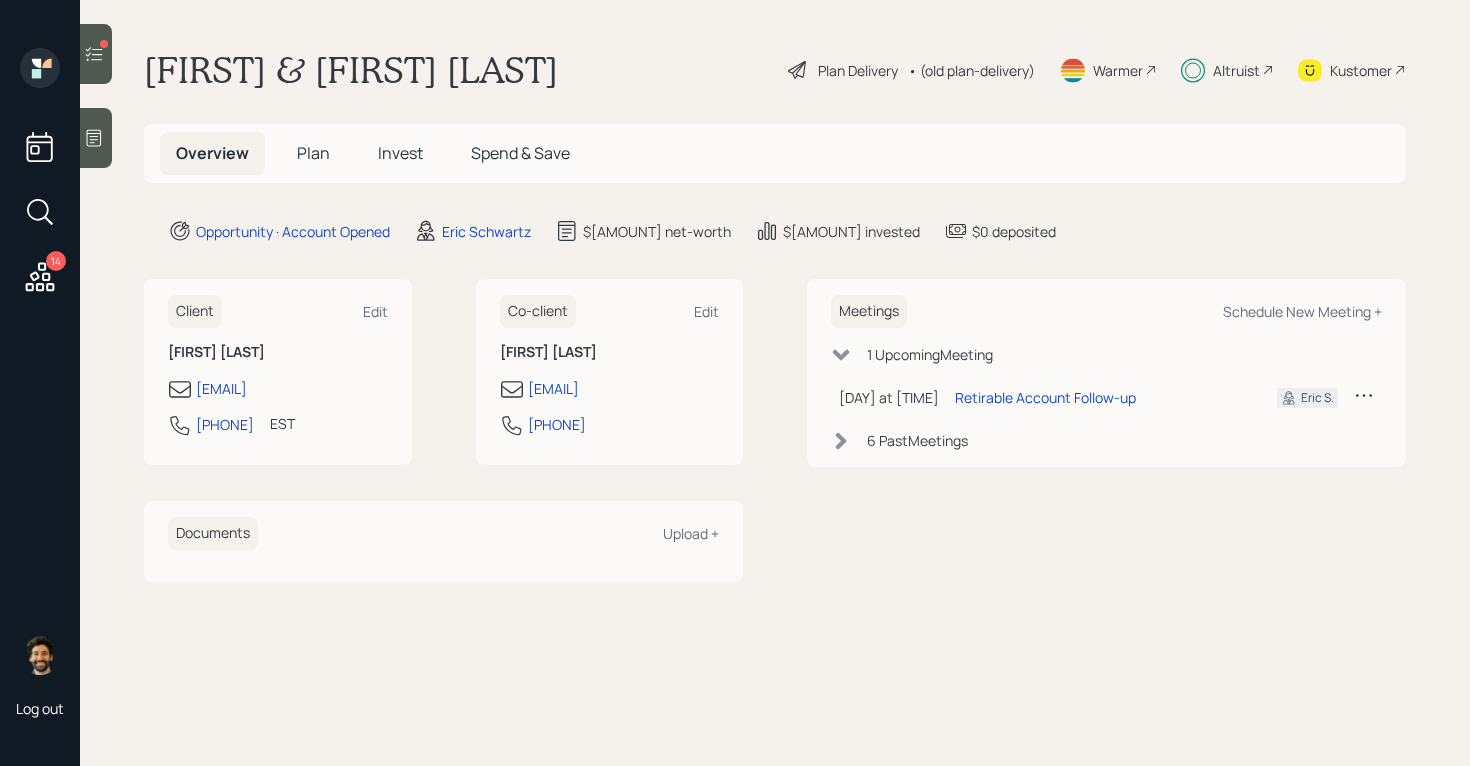 click 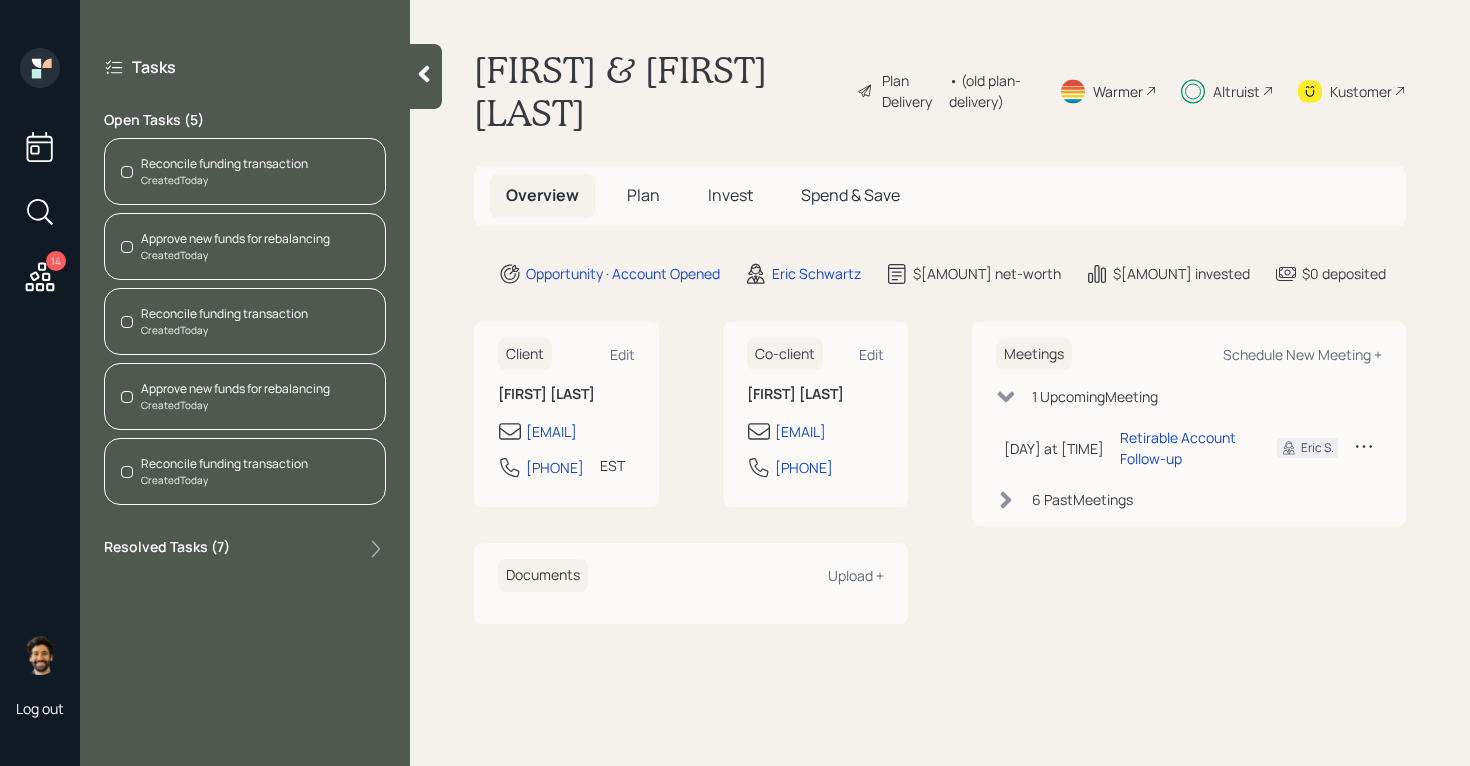 click on "Reconcile funding transaction" at bounding box center [224, 164] 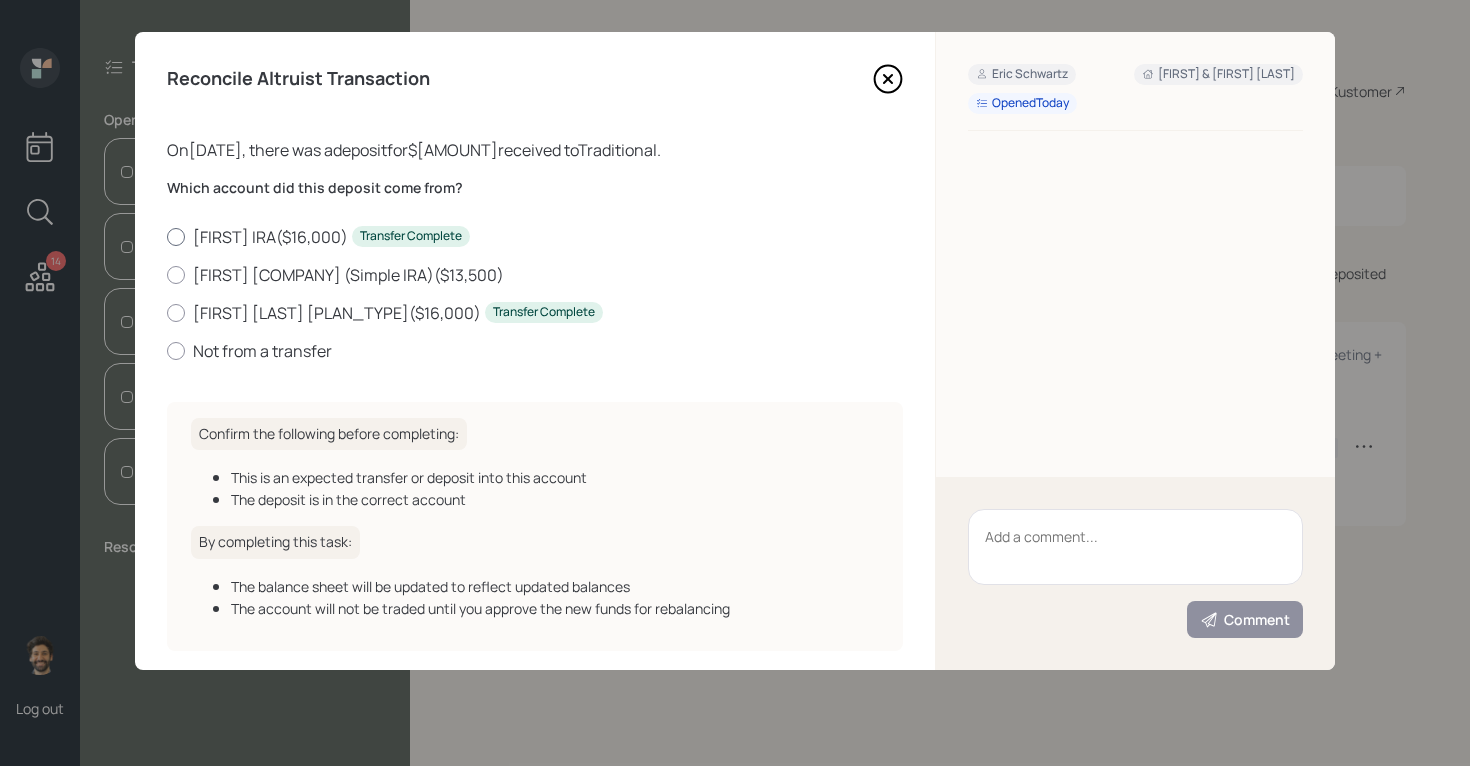click on "[FIRST] IRA ( $[AMOUNT] ) Transfer Complete" at bounding box center [535, 237] 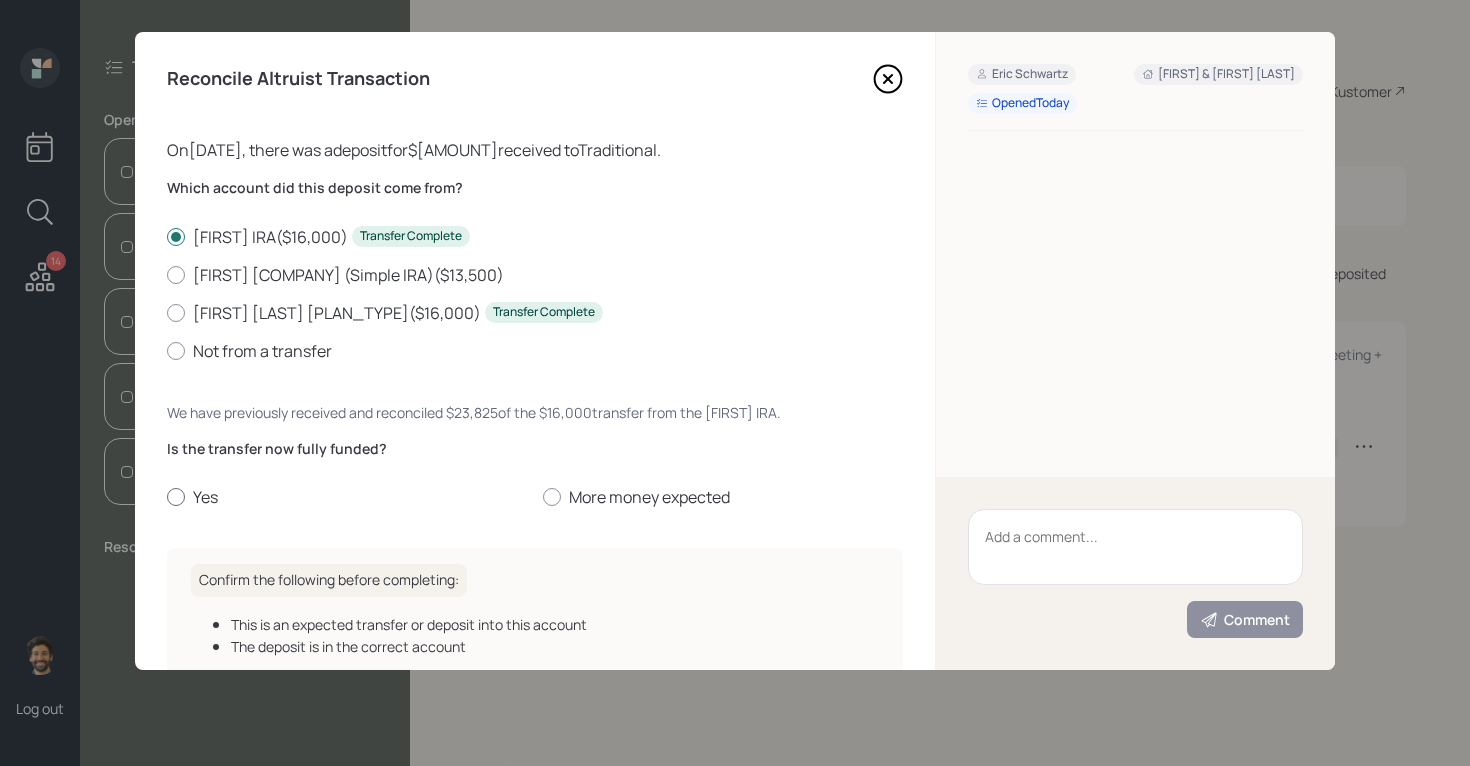 click on "Yes" at bounding box center (347, 497) 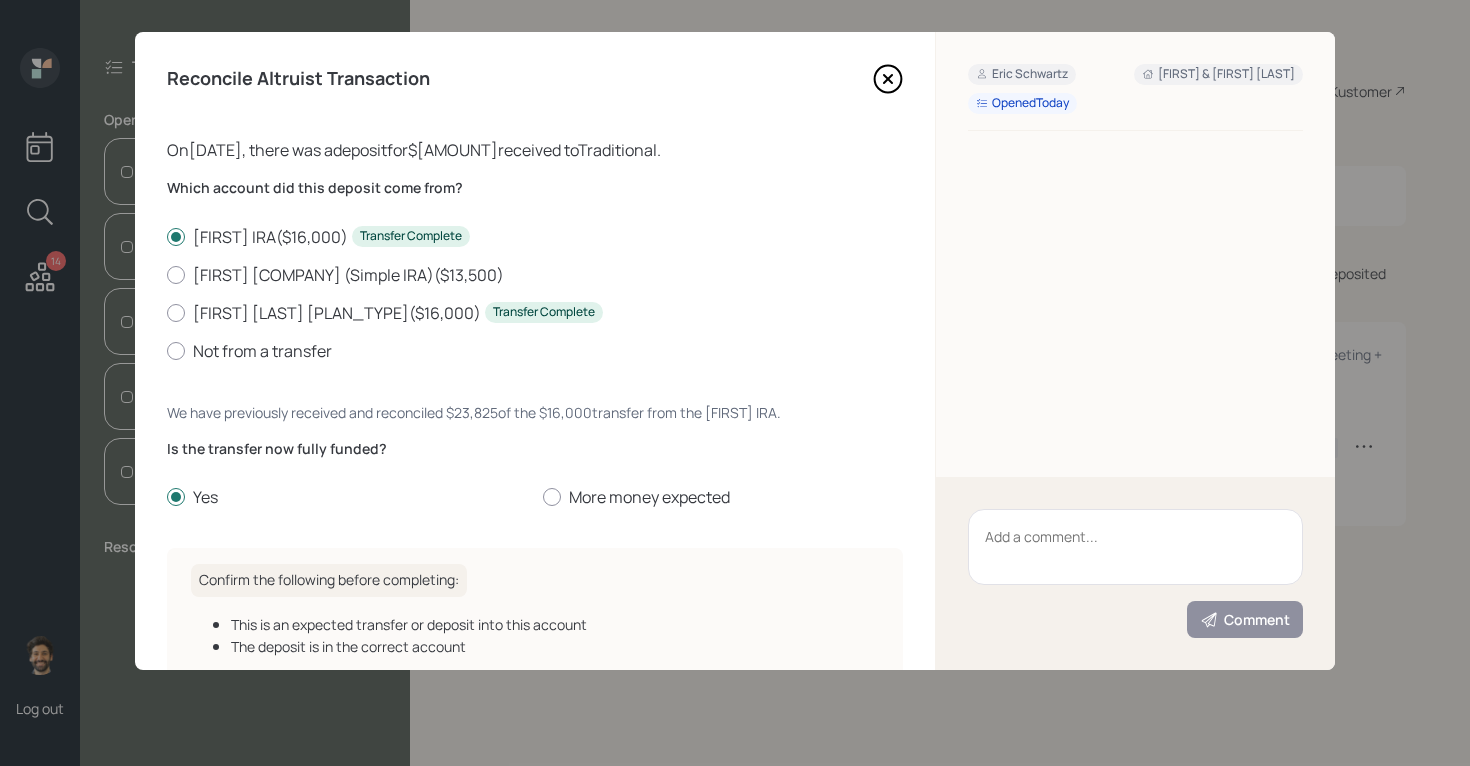 scroll, scrollTop: 230, scrollLeft: 0, axis: vertical 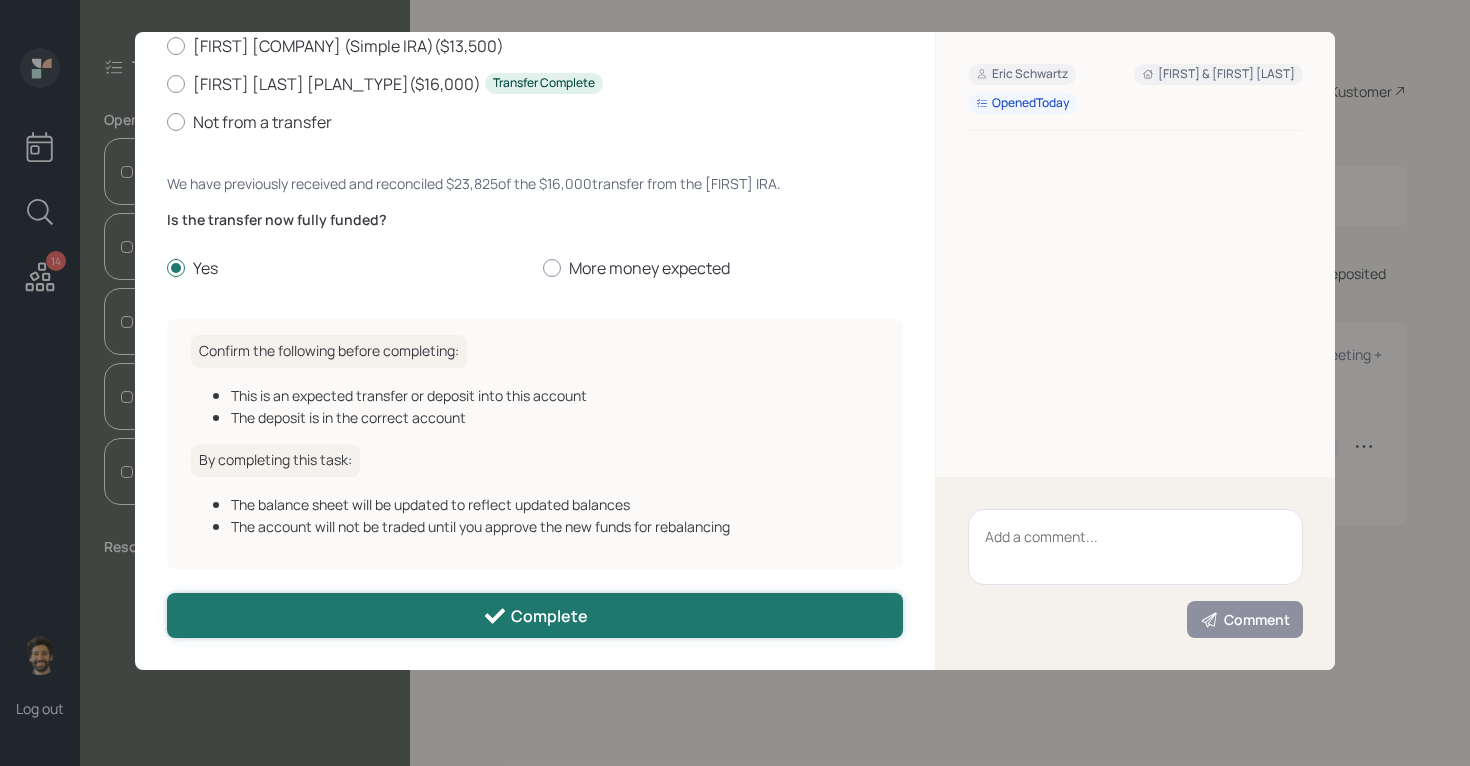 click on "Complete" at bounding box center (535, 615) 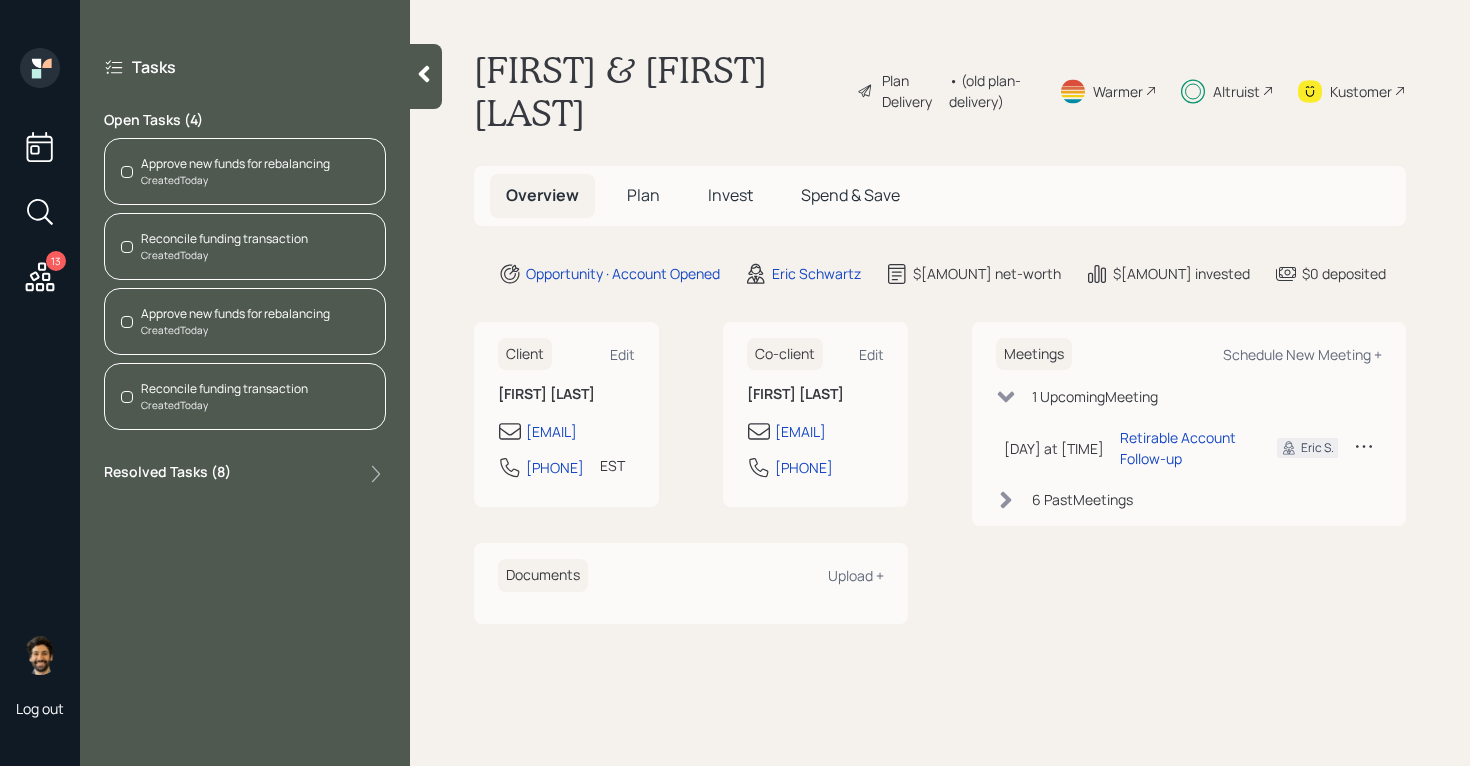 click on "Created  Today" at bounding box center [235, 180] 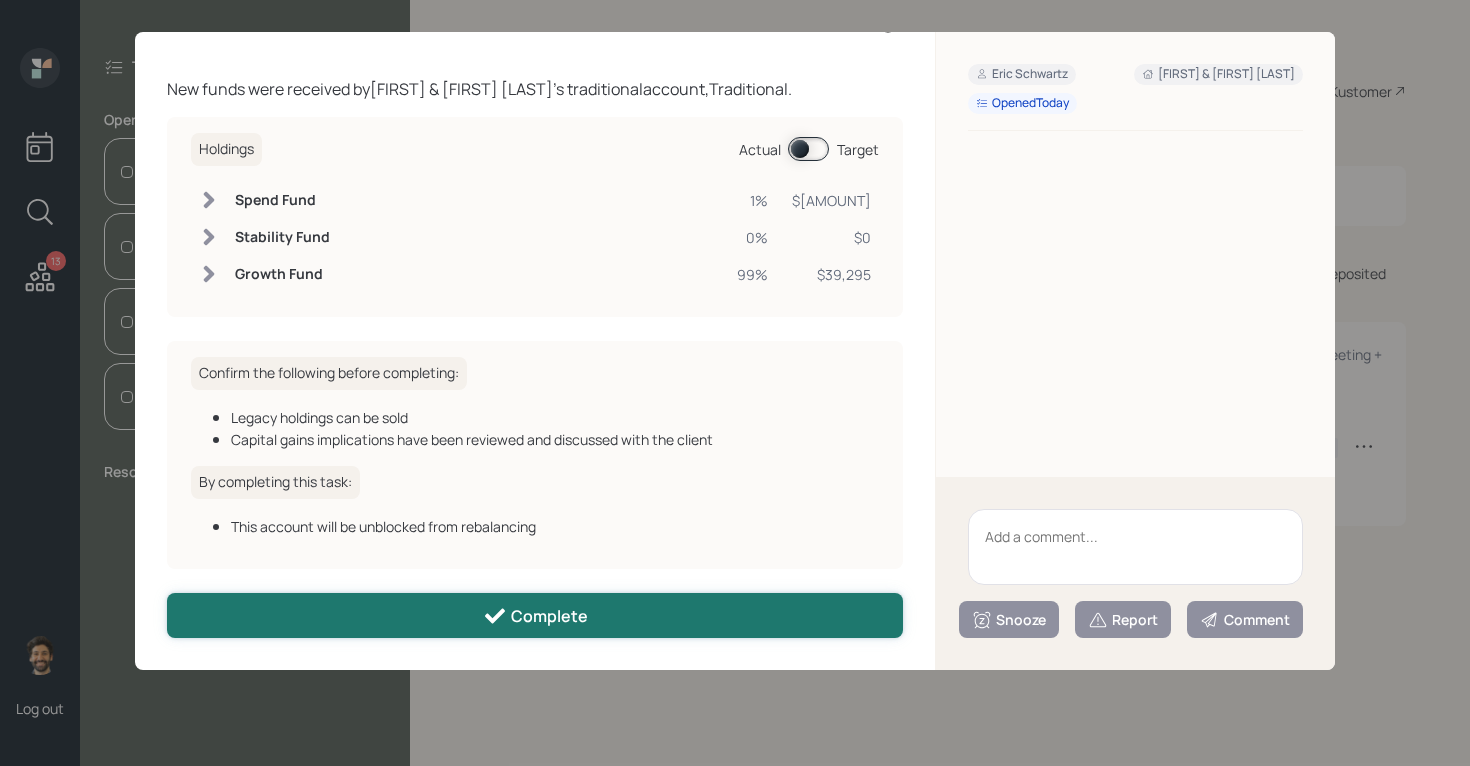 click on "Complete" at bounding box center [535, 615] 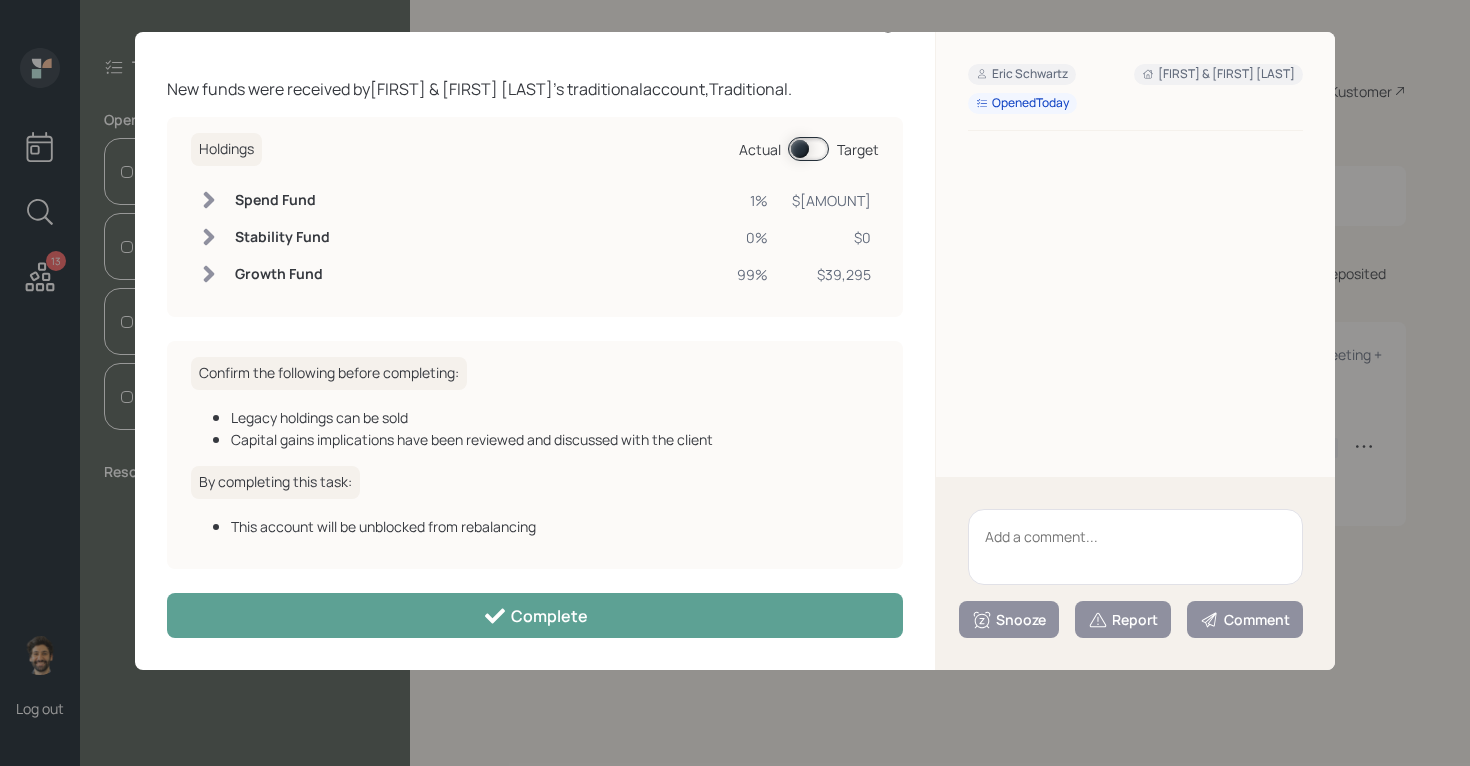 scroll, scrollTop: 39, scrollLeft: 0, axis: vertical 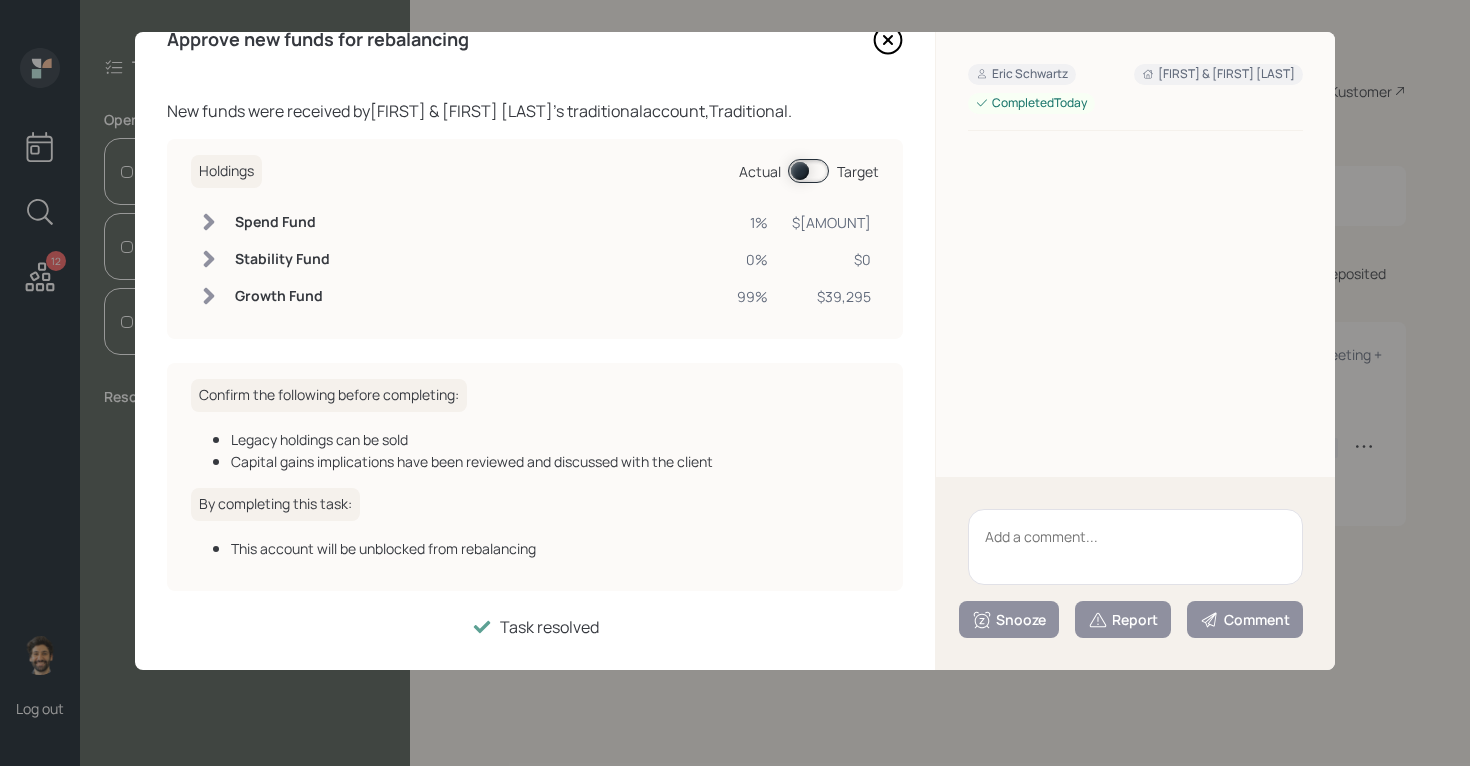 click on "Approve new funds for rebalancing New funds were received by [FIRST] & [FIRST] [LAST]'s traditional account, Traditional . Holdings Actual Target Spend Fund 1% $[AMOUNT] Stability Fund 0% $[AMOUNT] Growth Fund 99% $[AMOUNT] Confirm the following before completing: Legacy holdings can be sold Capital gains implications have been reviewed and discussed with the client By completing this task: This account will be unblocked from rebalancing Task resolved" at bounding box center (535, 351) 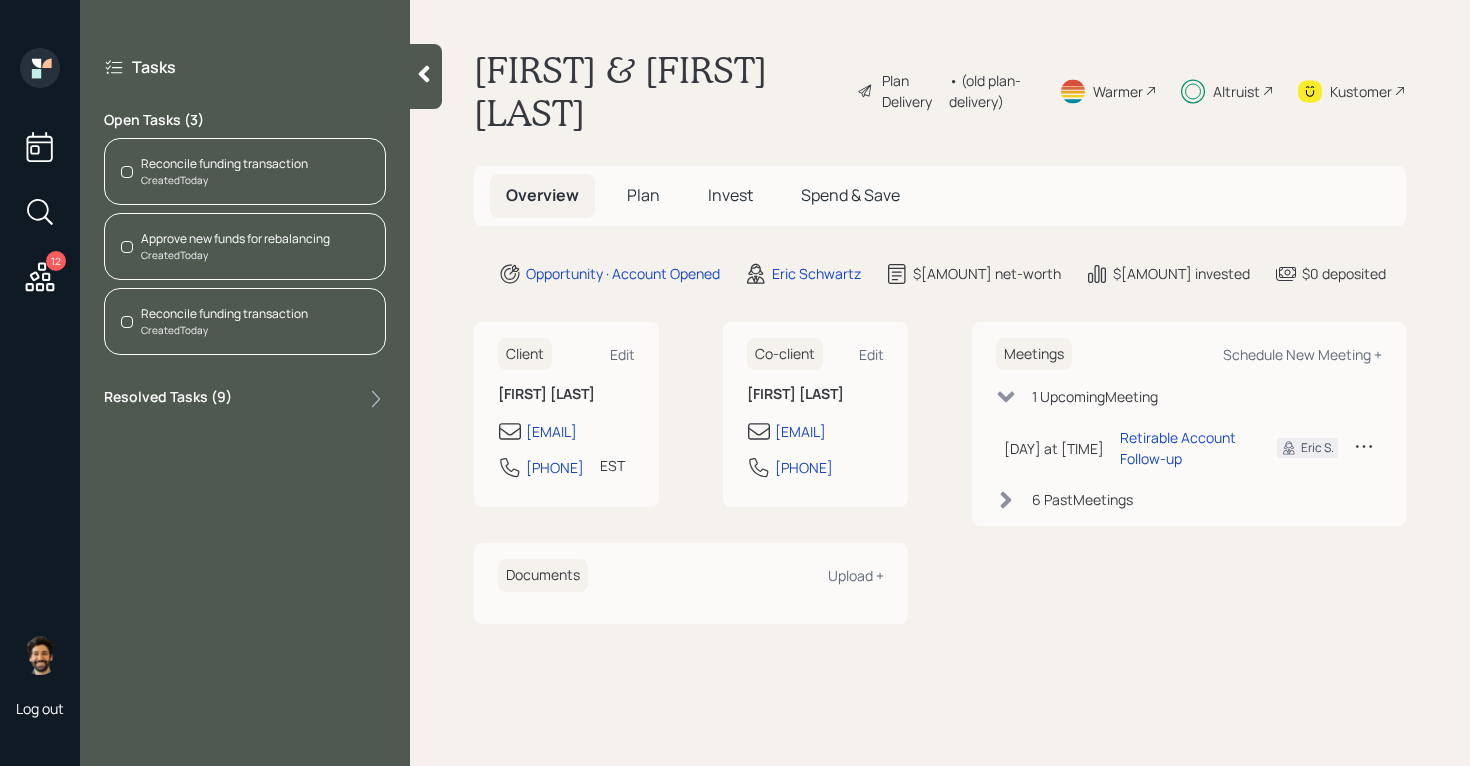 click on "Reconcile funding transaction" at bounding box center (224, 164) 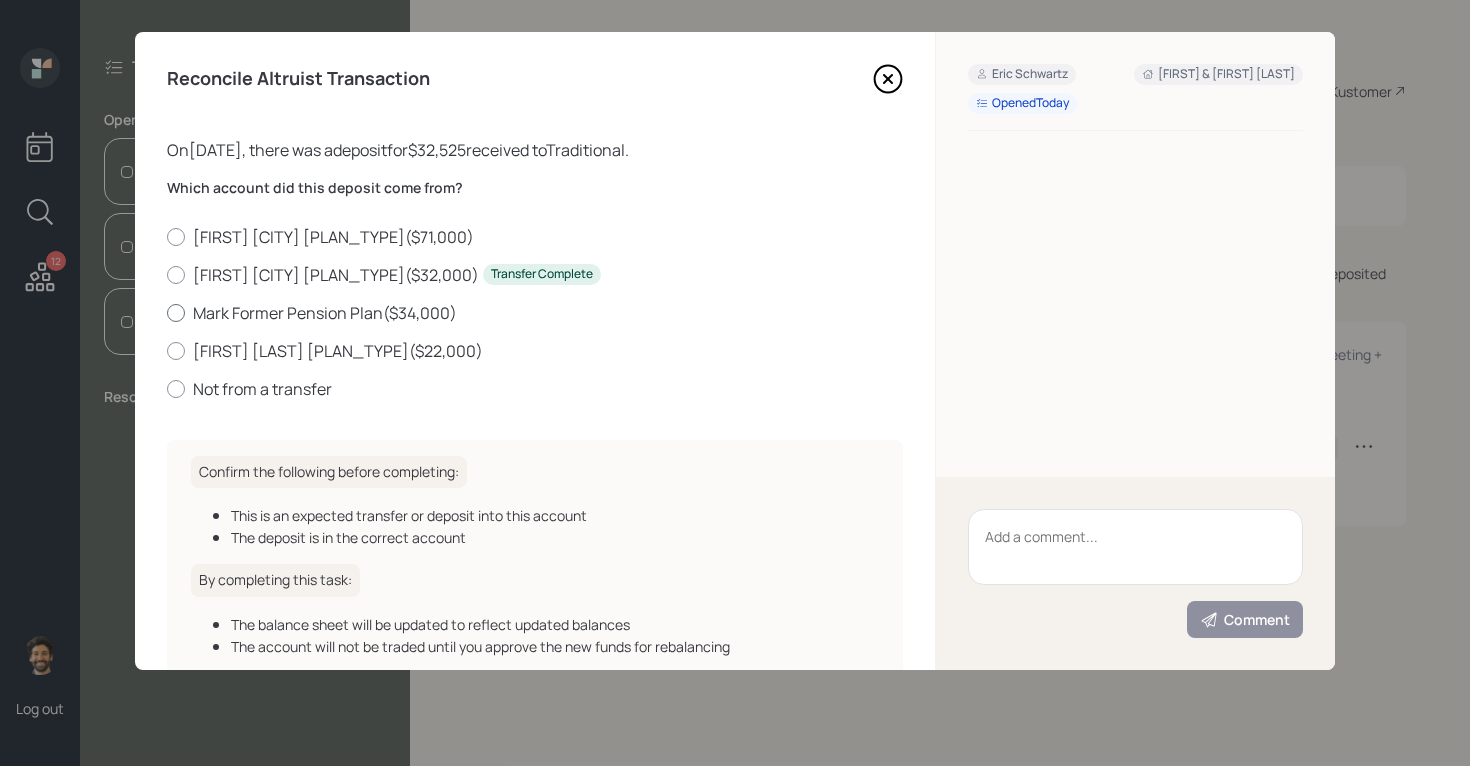 click on "[FIRST] [LAST] [PLAN_TYPE] ( $[AMOUNT] )" at bounding box center [535, 313] 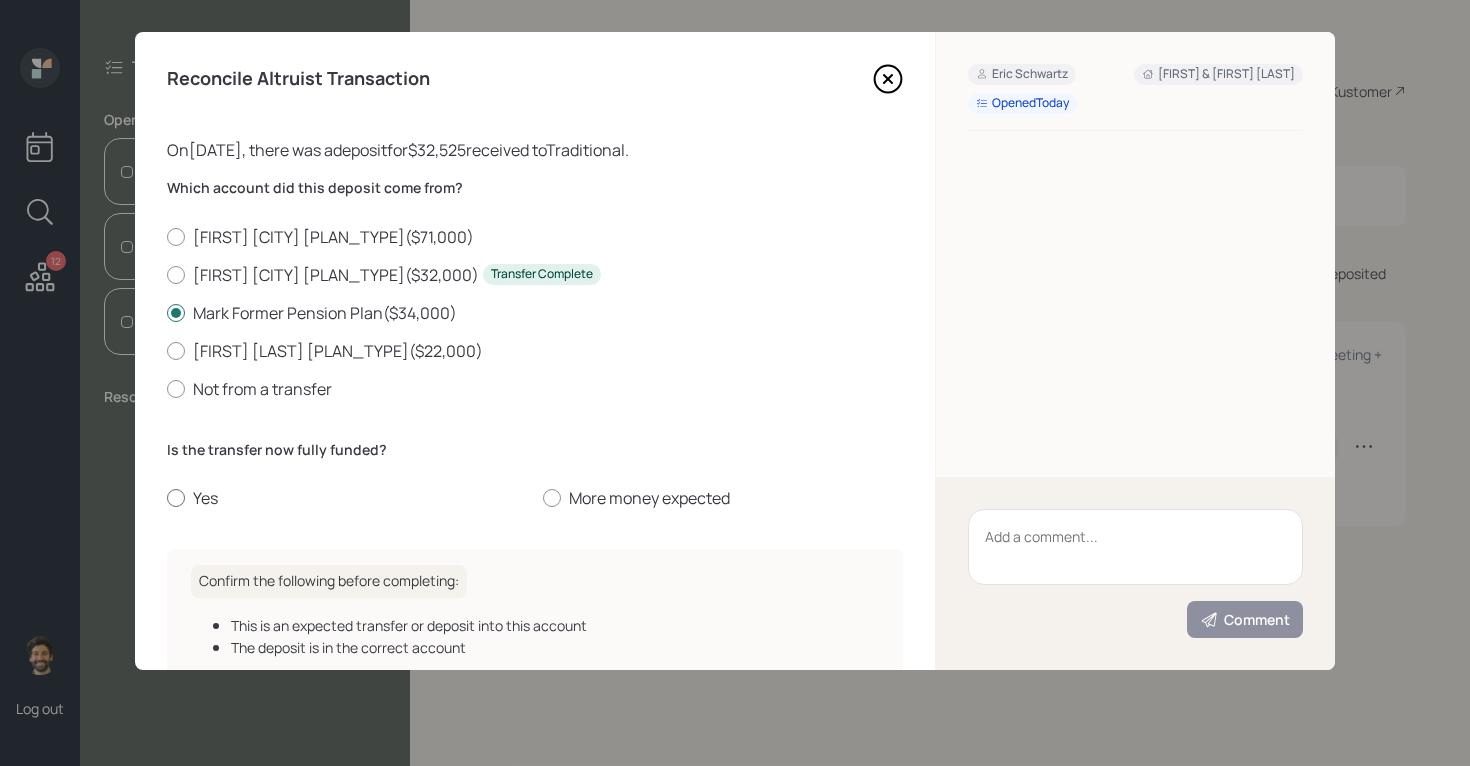 click on "Yes" at bounding box center (347, 498) 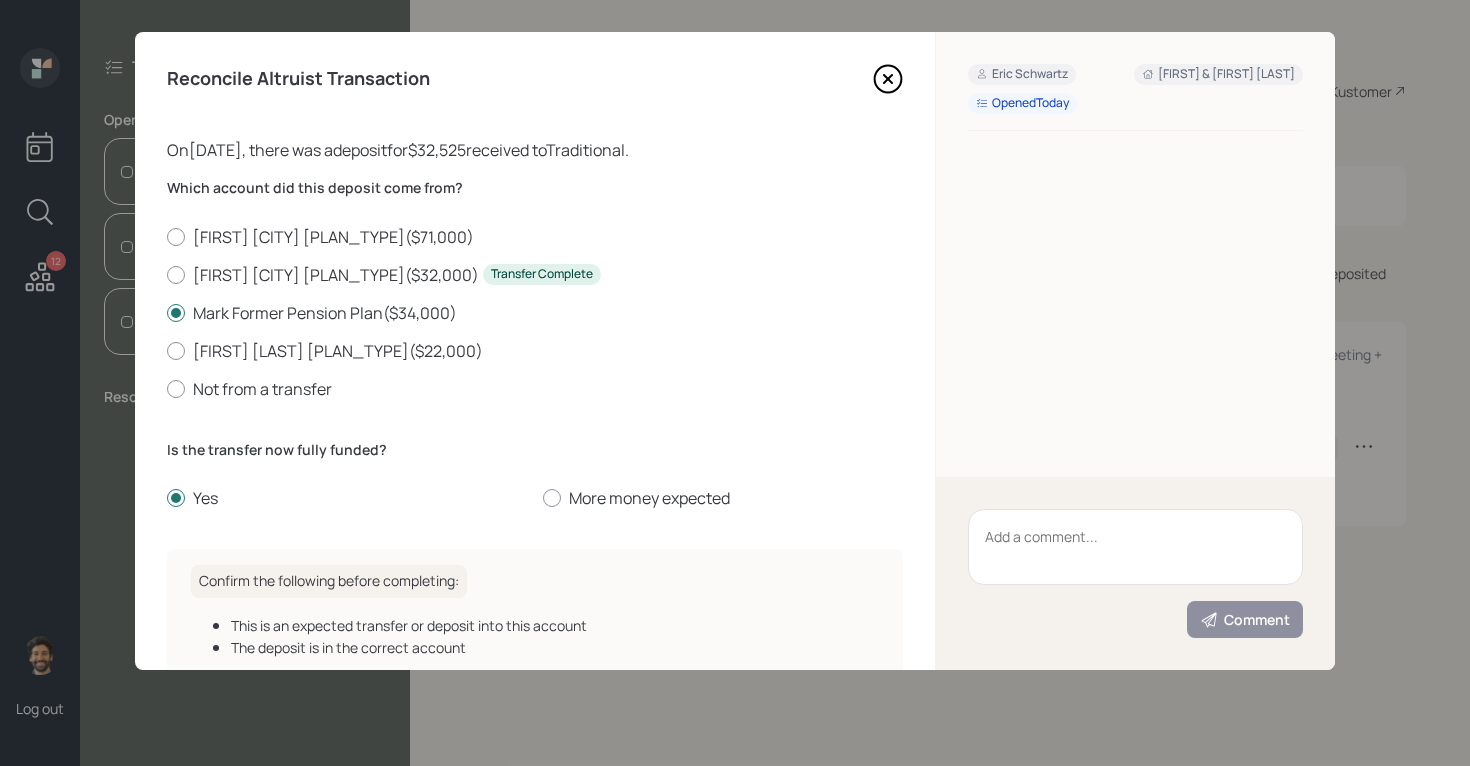 scroll, scrollTop: 231, scrollLeft: 0, axis: vertical 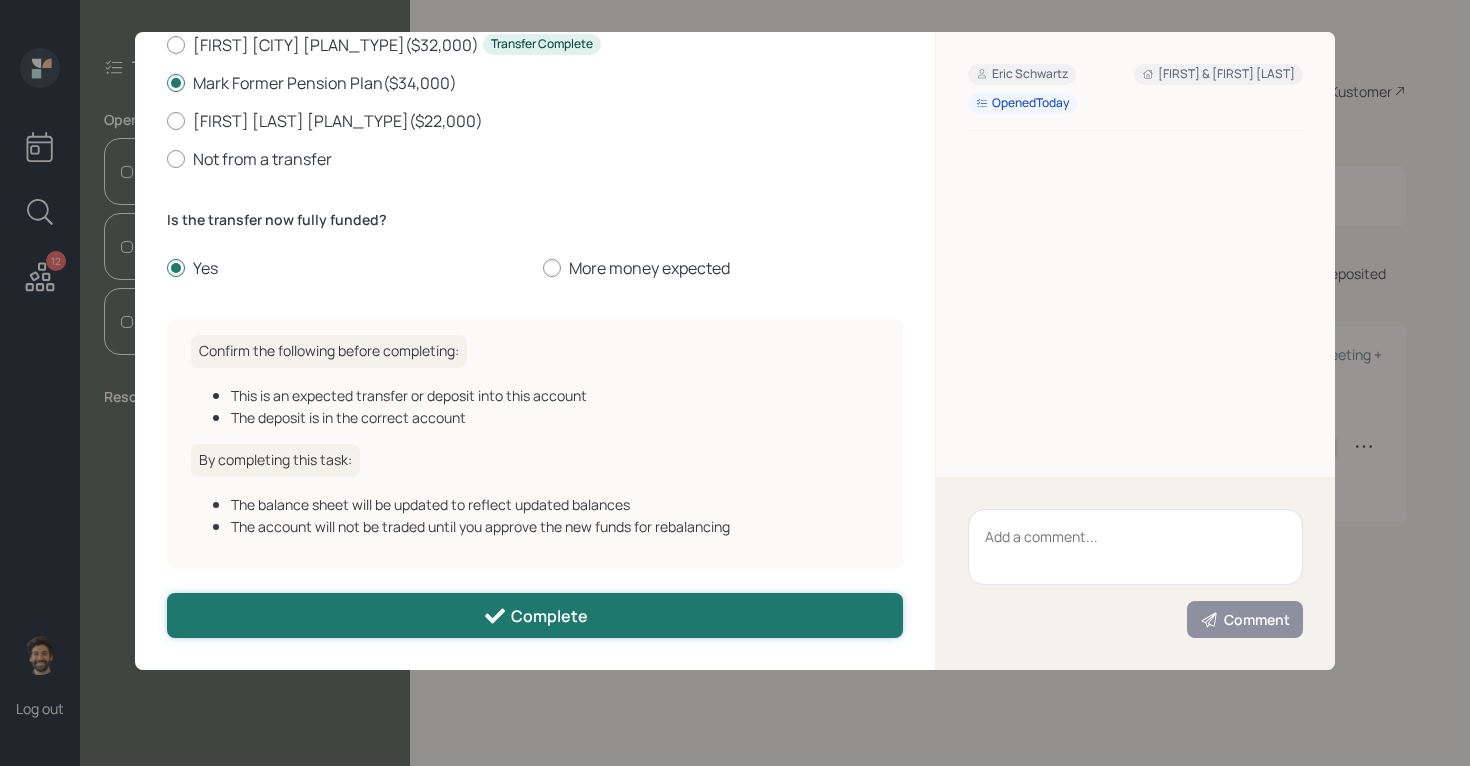 click on "Complete" at bounding box center [535, 615] 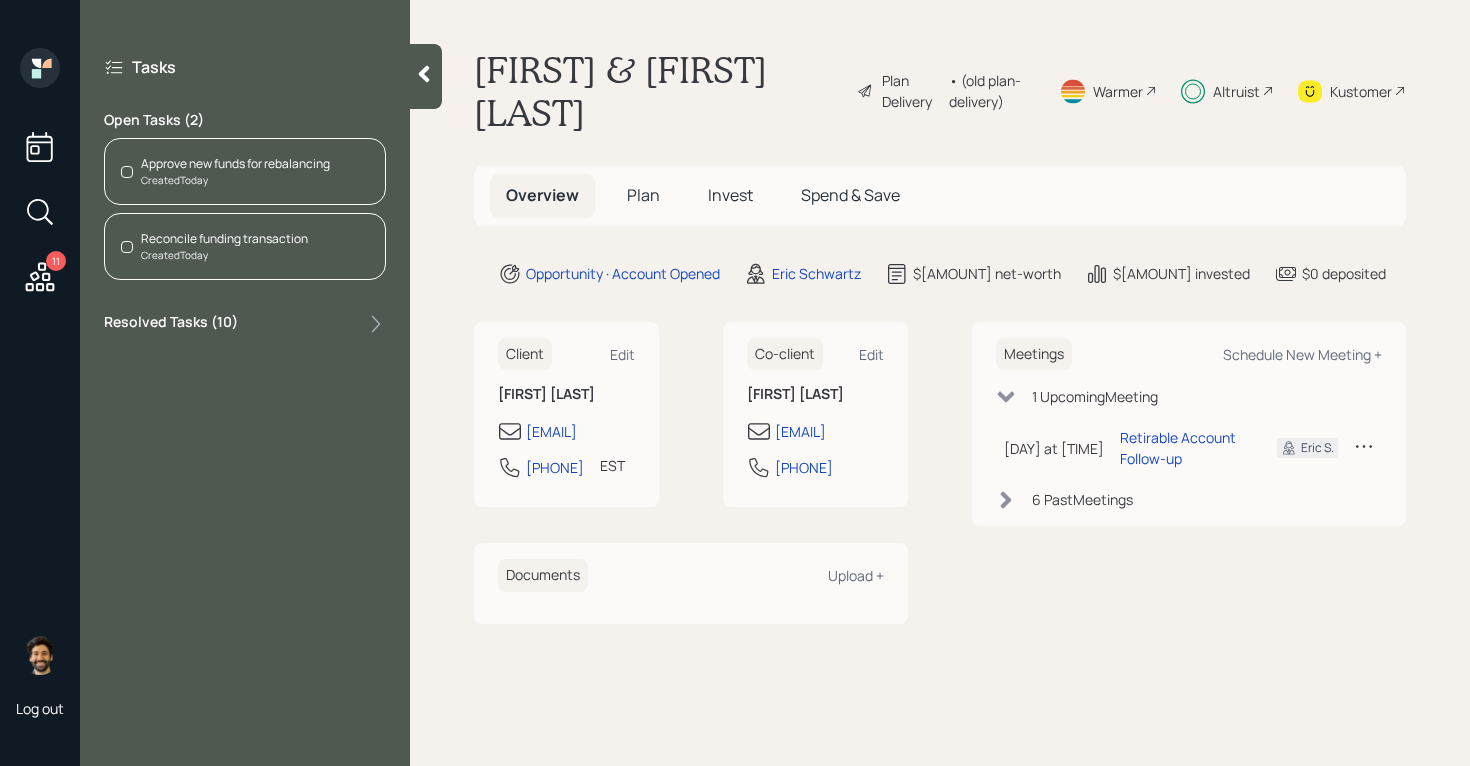 click on "Approve new funds for rebalancing" at bounding box center [235, 164] 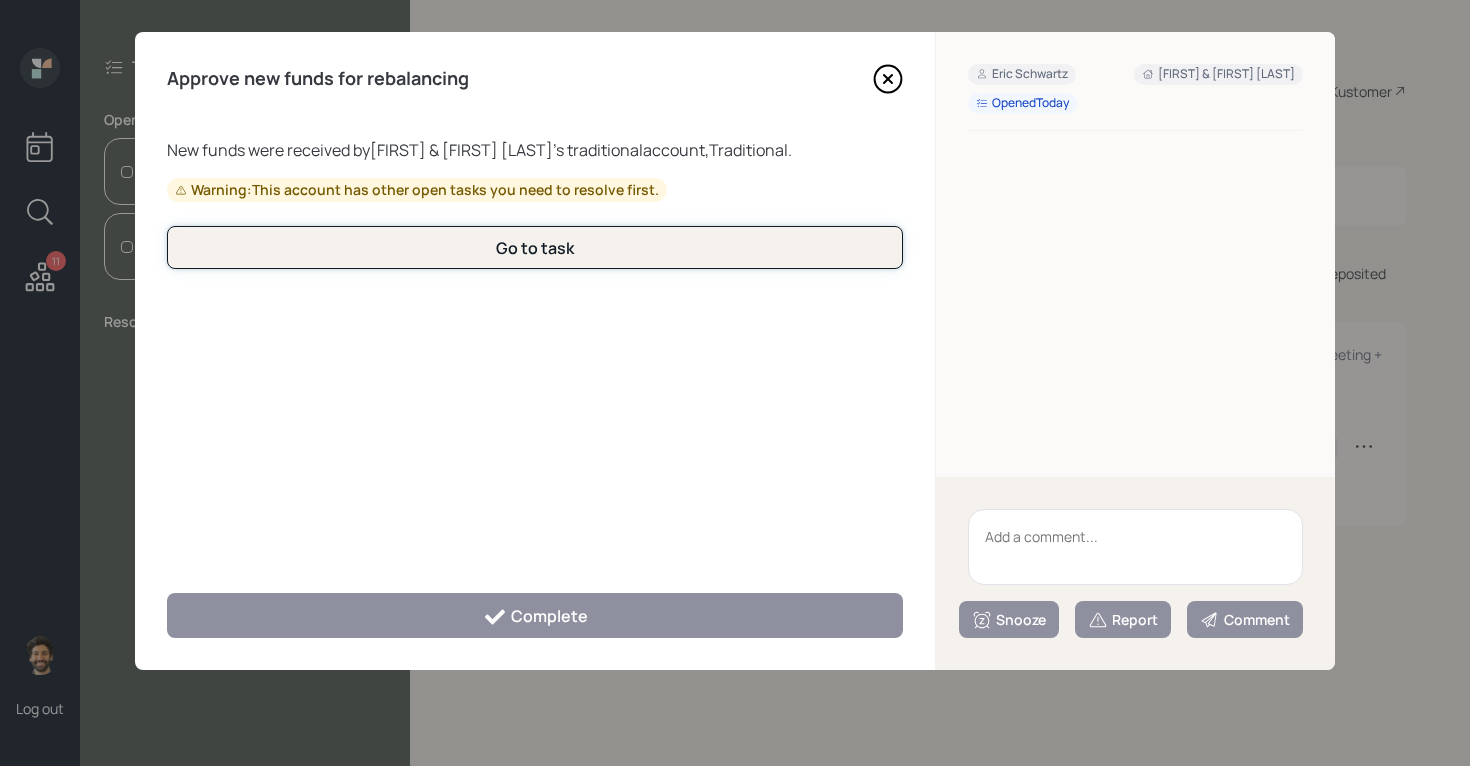 click on "Go to task" at bounding box center [535, 247] 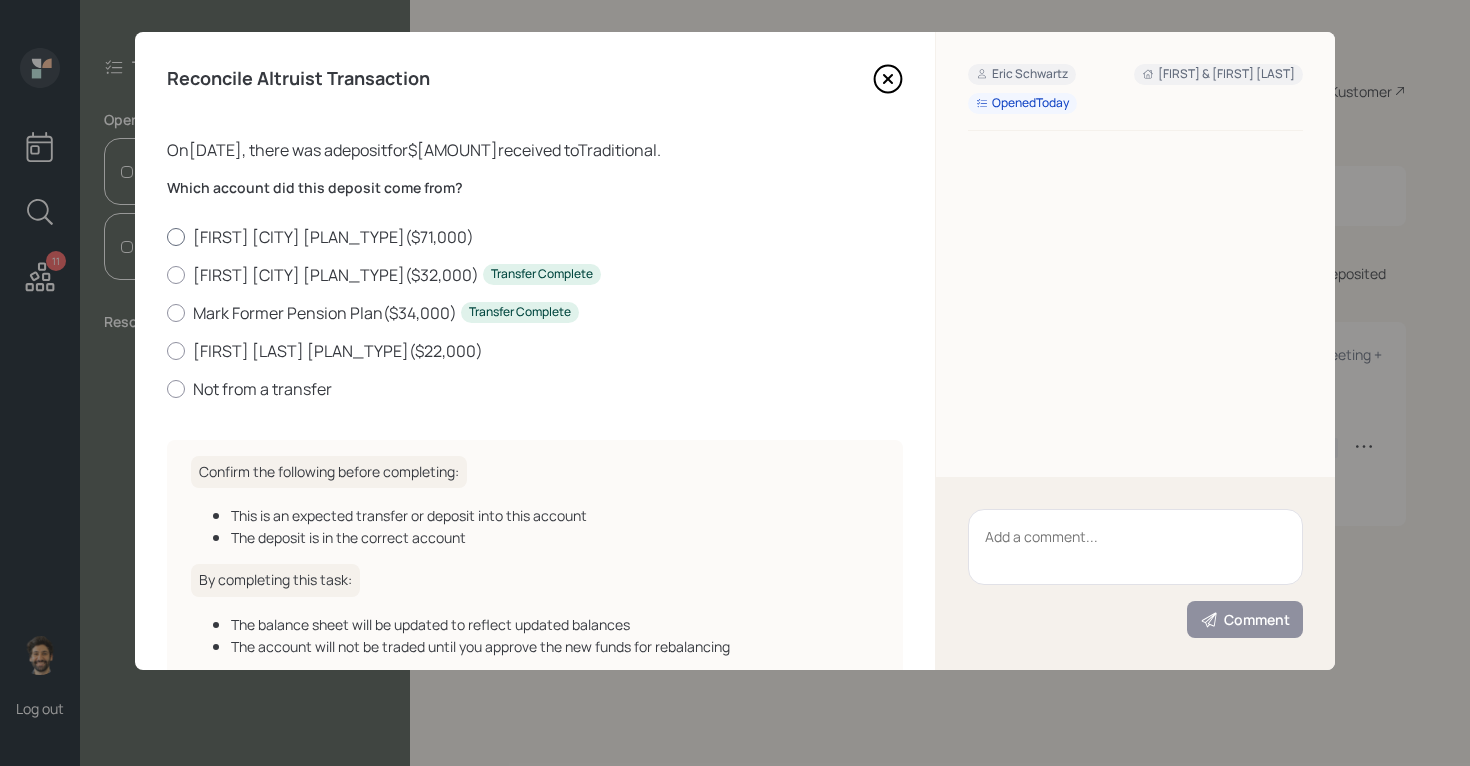 click on "[FIRST] [CITY] [PLAN_TYPE] ( $[AMOUNT] )" at bounding box center (535, 237) 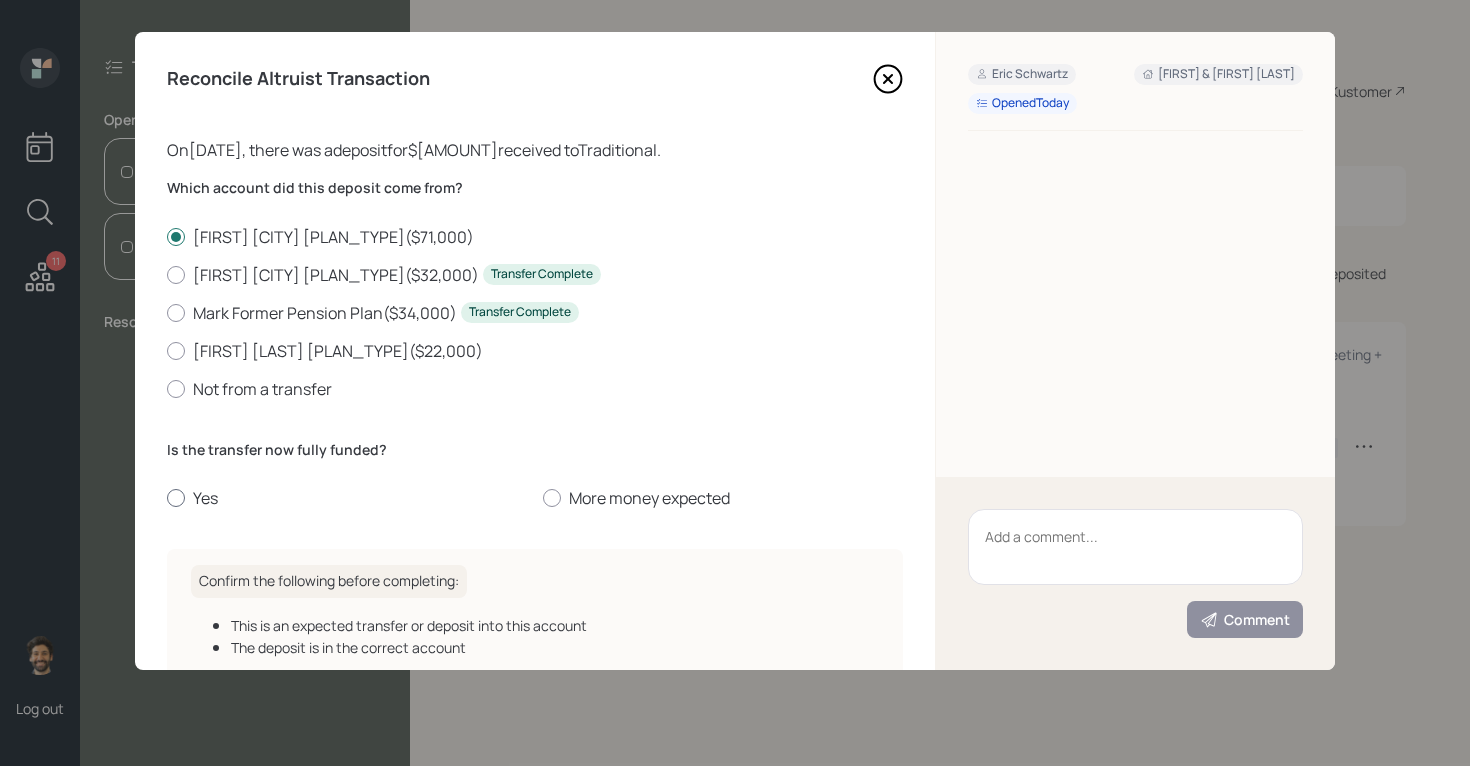 click on "Yes" at bounding box center [347, 498] 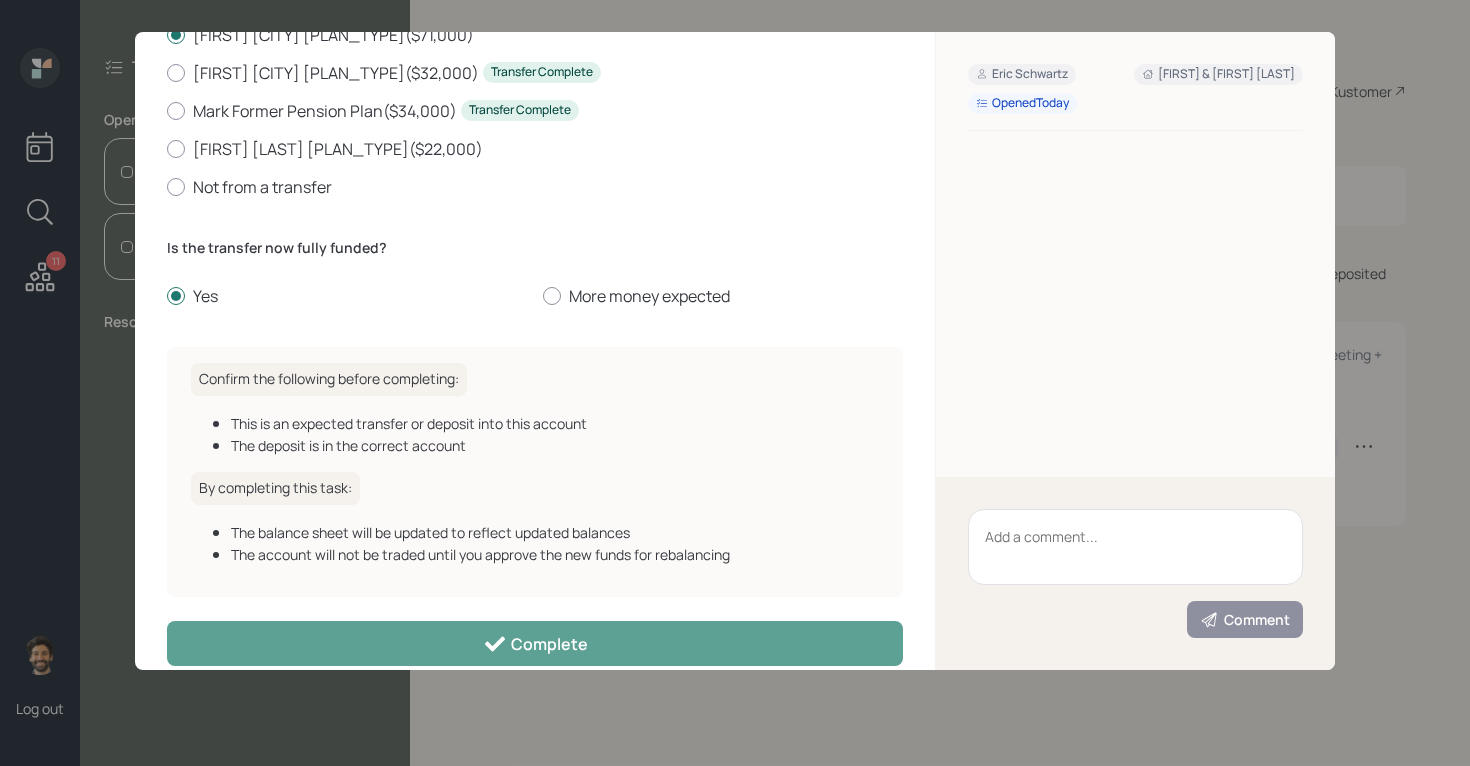 scroll, scrollTop: 231, scrollLeft: 0, axis: vertical 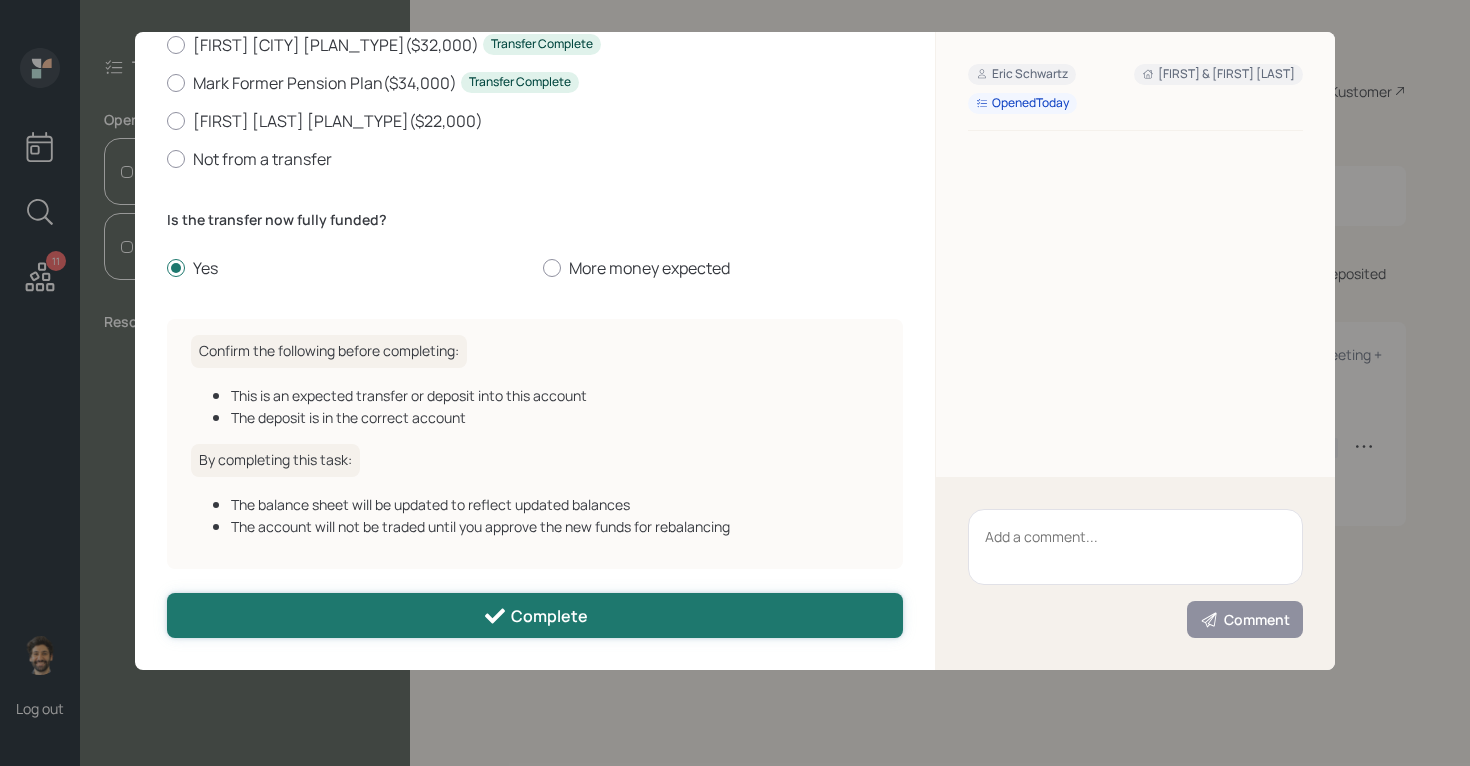 click on "Complete" at bounding box center (535, 615) 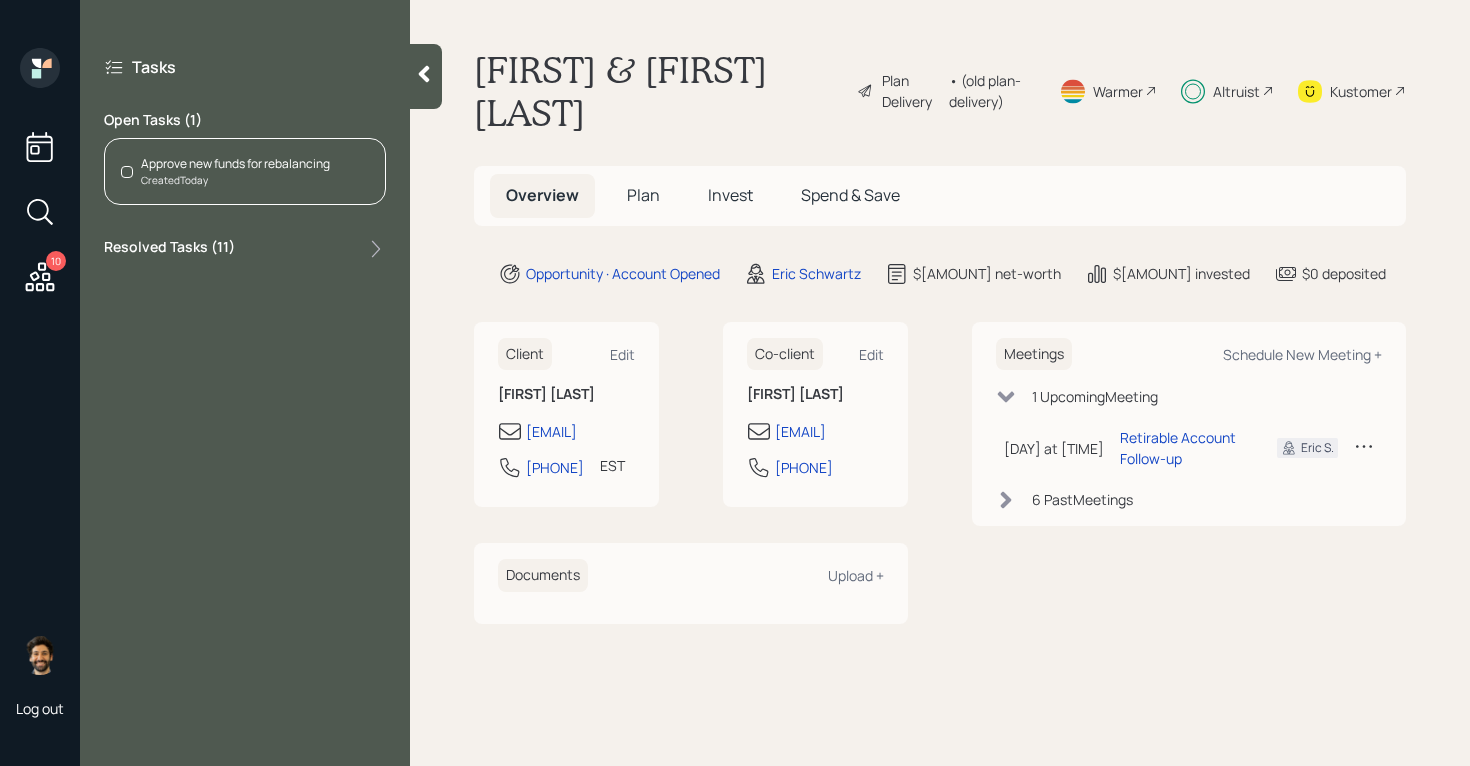 click on "Approve new funds for rebalancing" at bounding box center [235, 164] 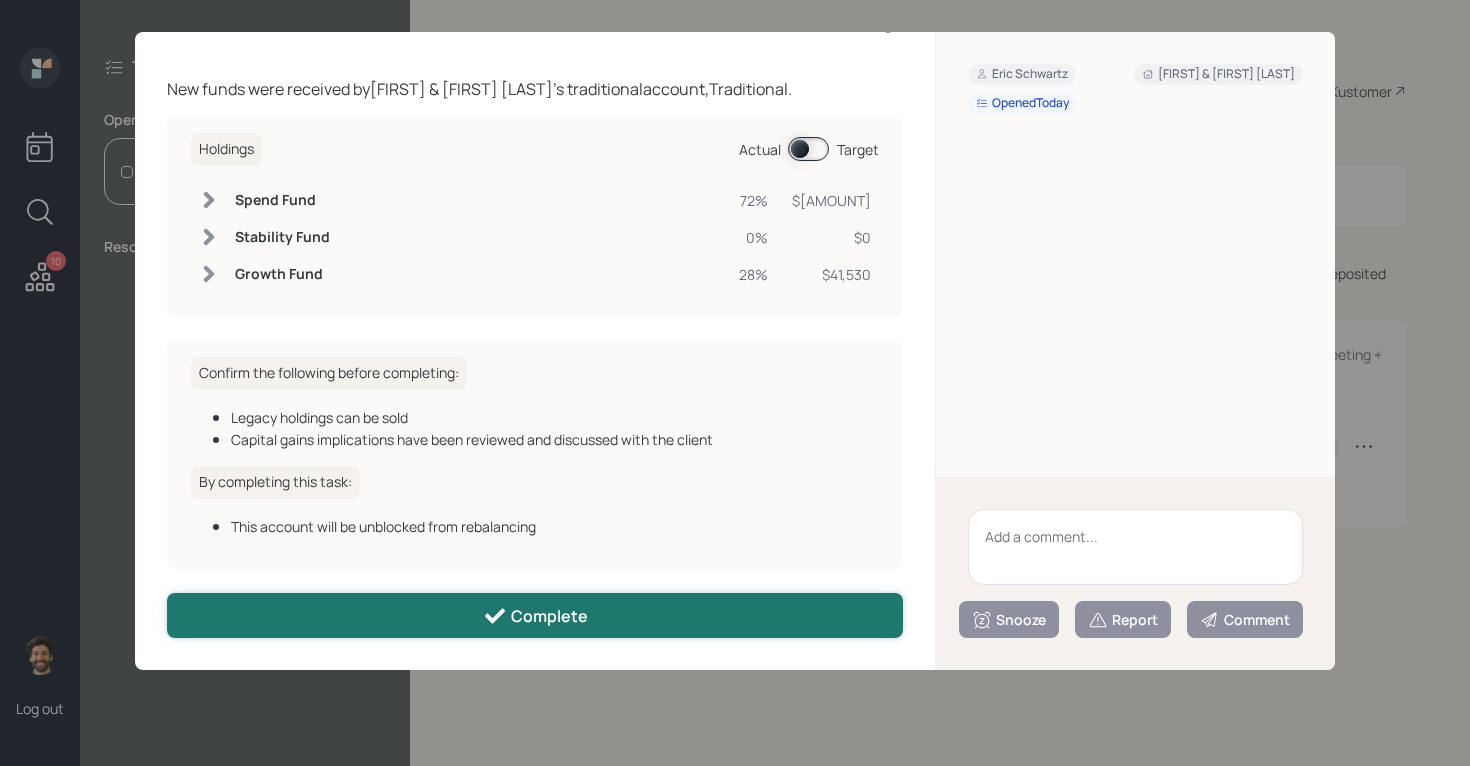 click on "Complete" at bounding box center (535, 615) 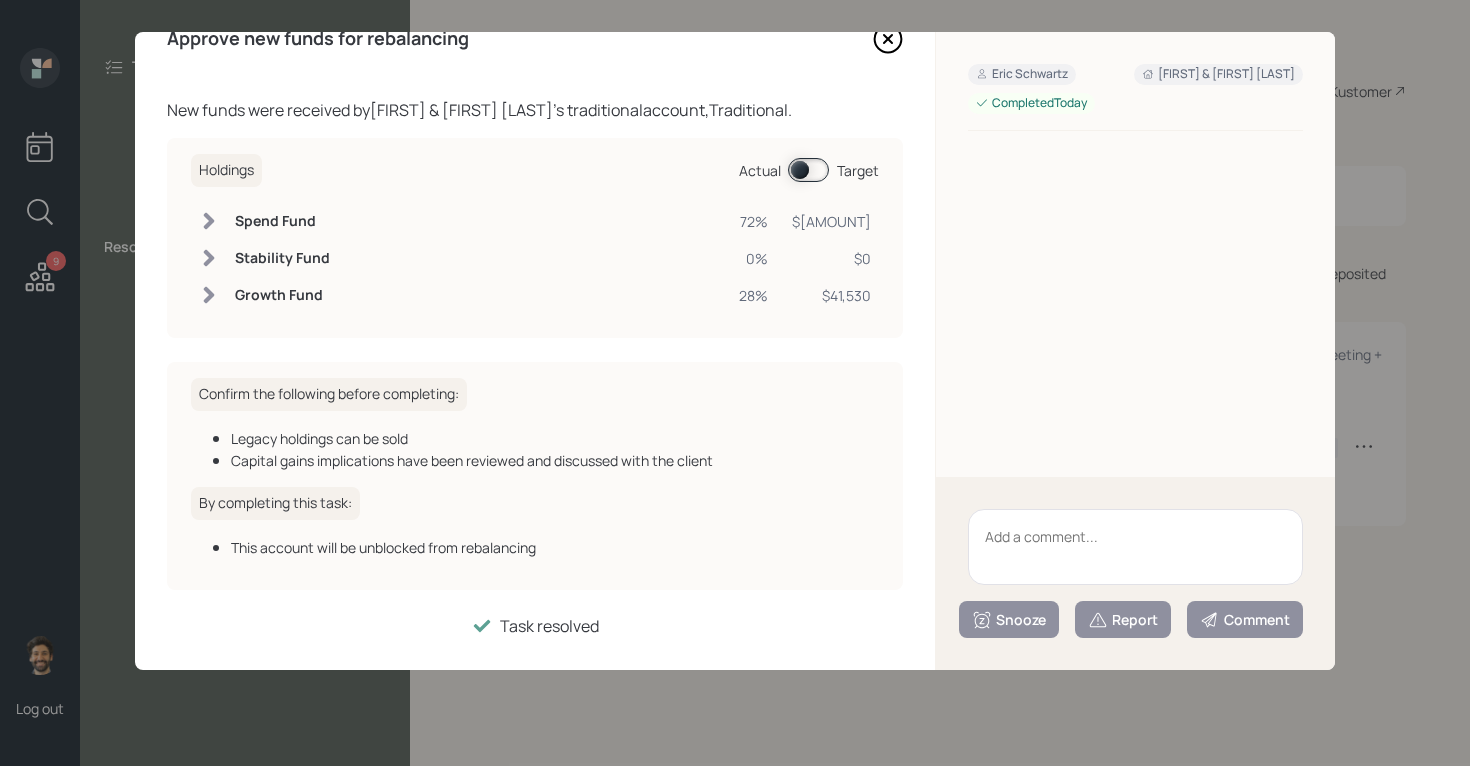 scroll, scrollTop: 39, scrollLeft: 0, axis: vertical 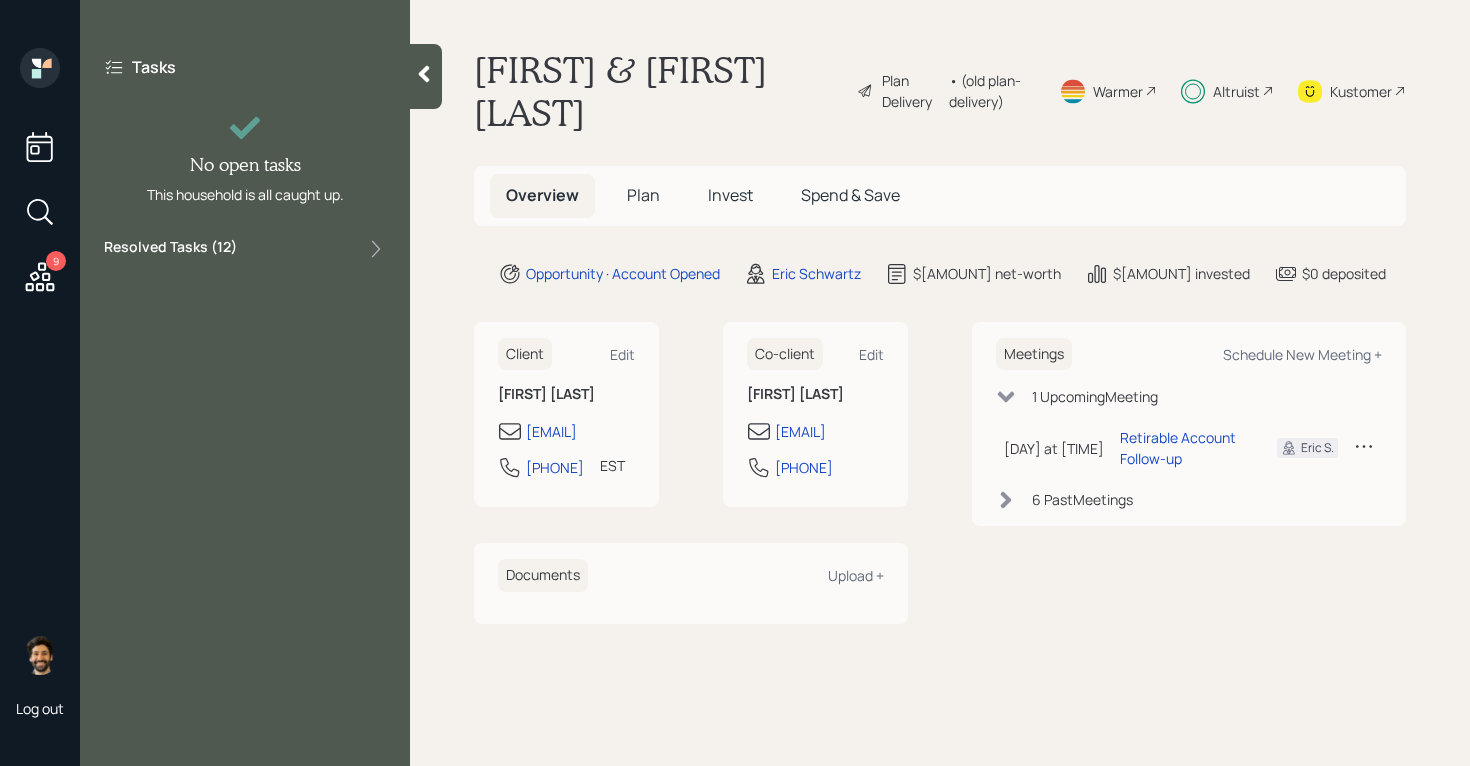 click 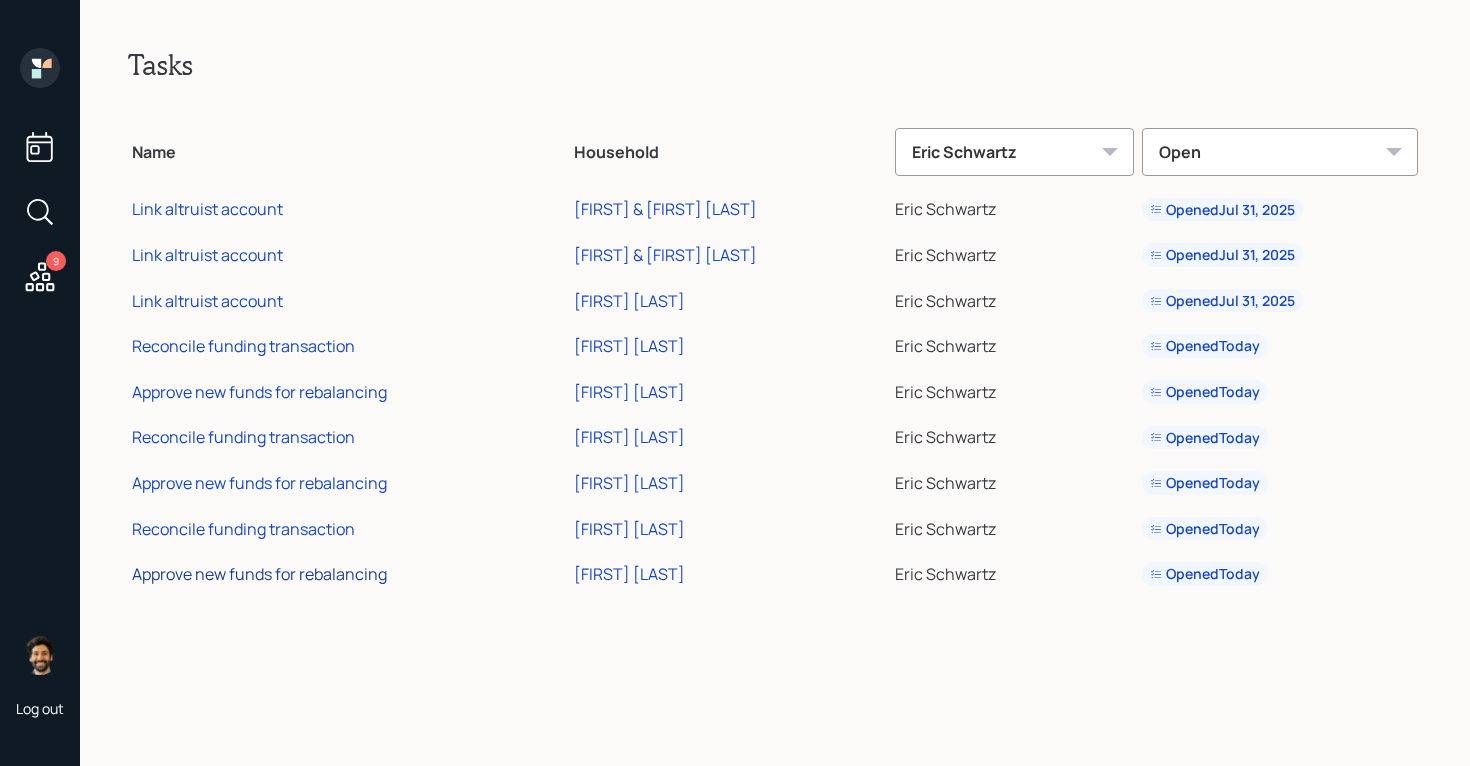 click on "Approve new funds for rebalancing" at bounding box center [259, 574] 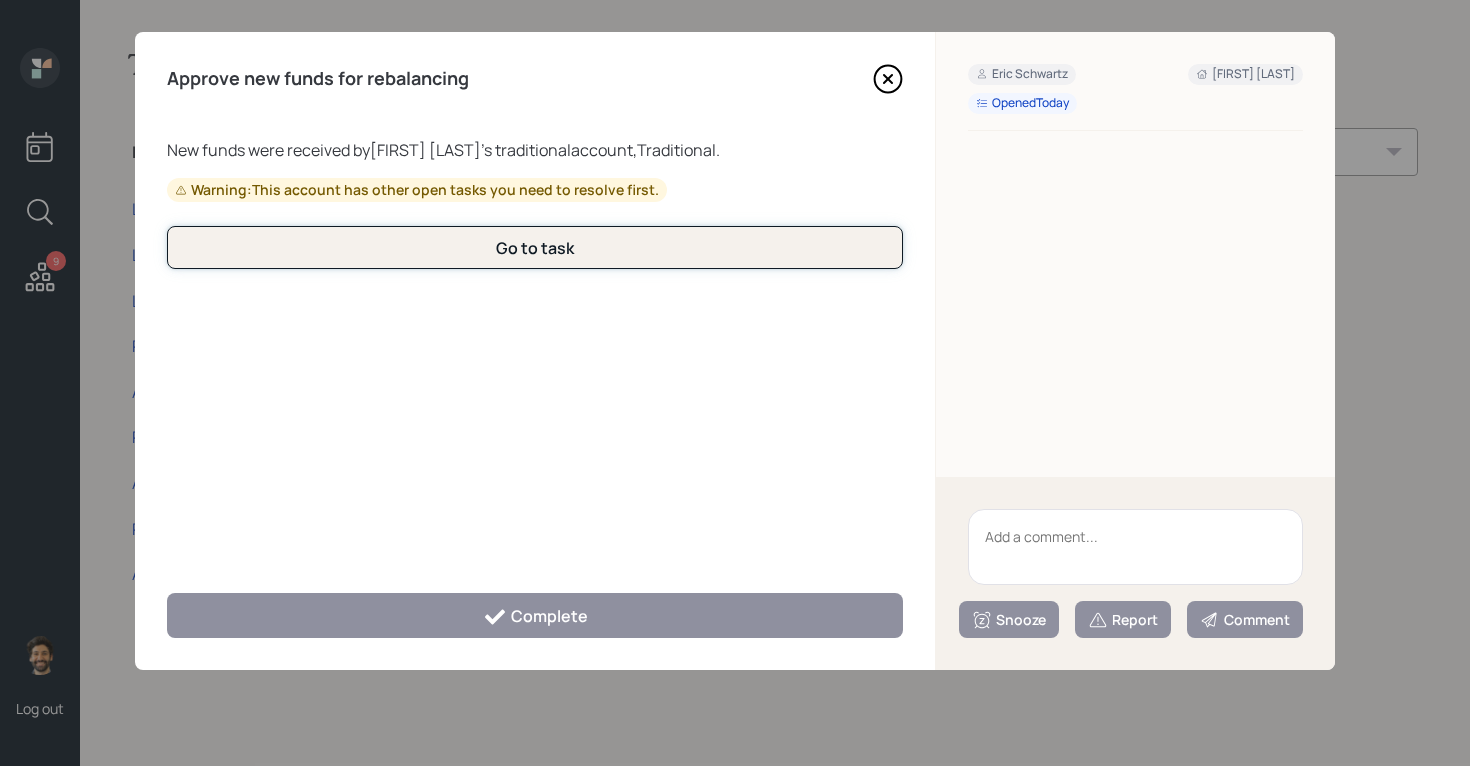 click on "Go to task" at bounding box center (535, 247) 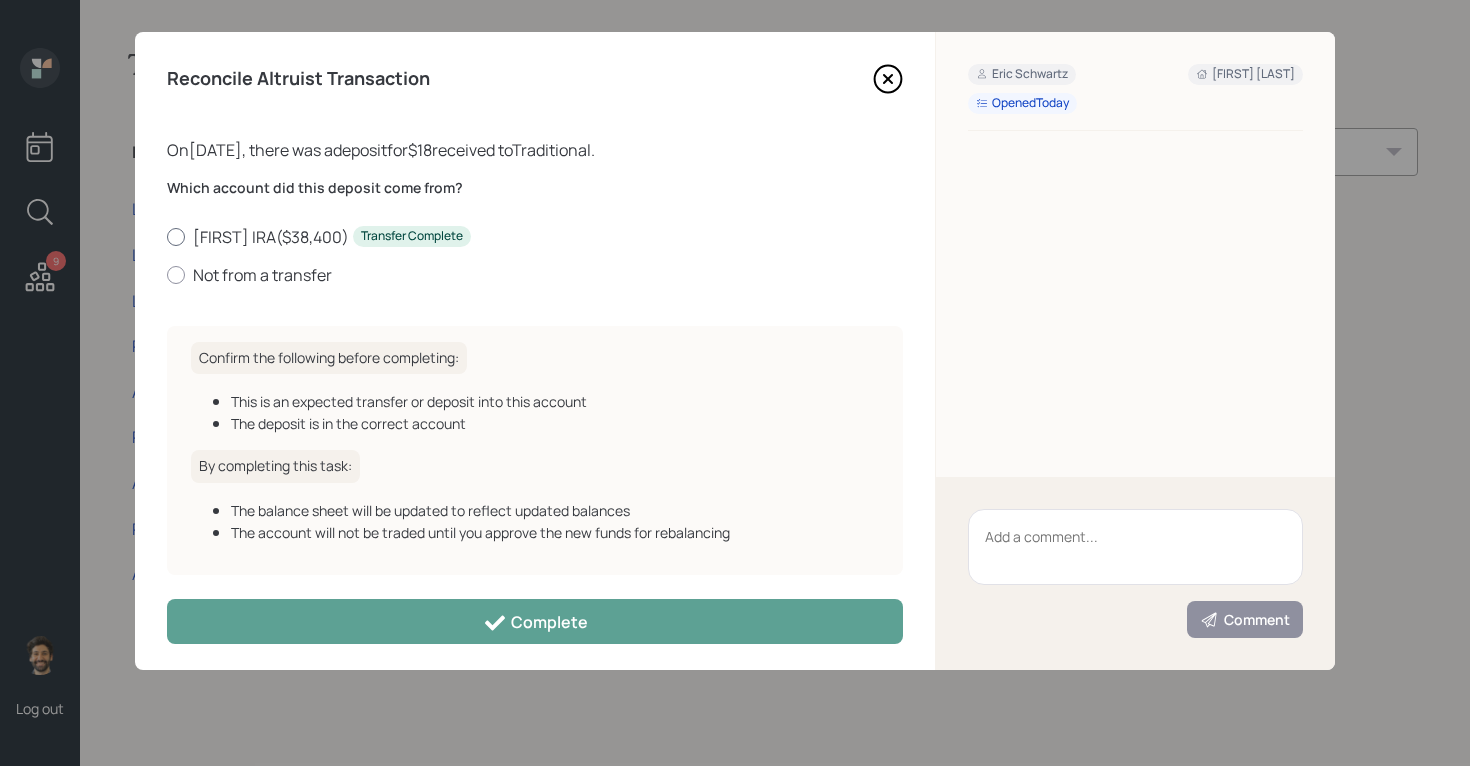 click on "[FIRST] IRA ( $[AMOUNT] ) Transfer Complete" at bounding box center [535, 237] 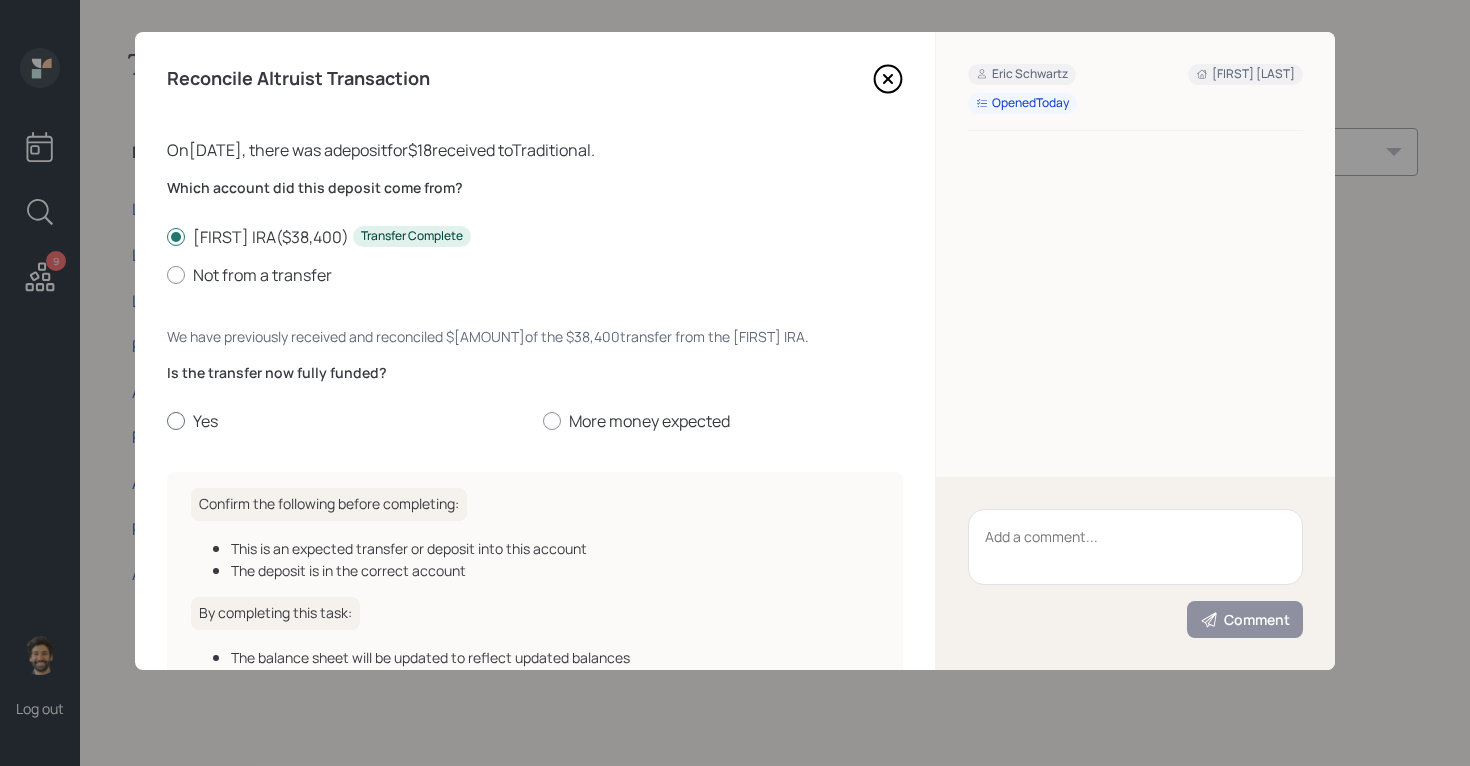 click on "Yes" at bounding box center [347, 421] 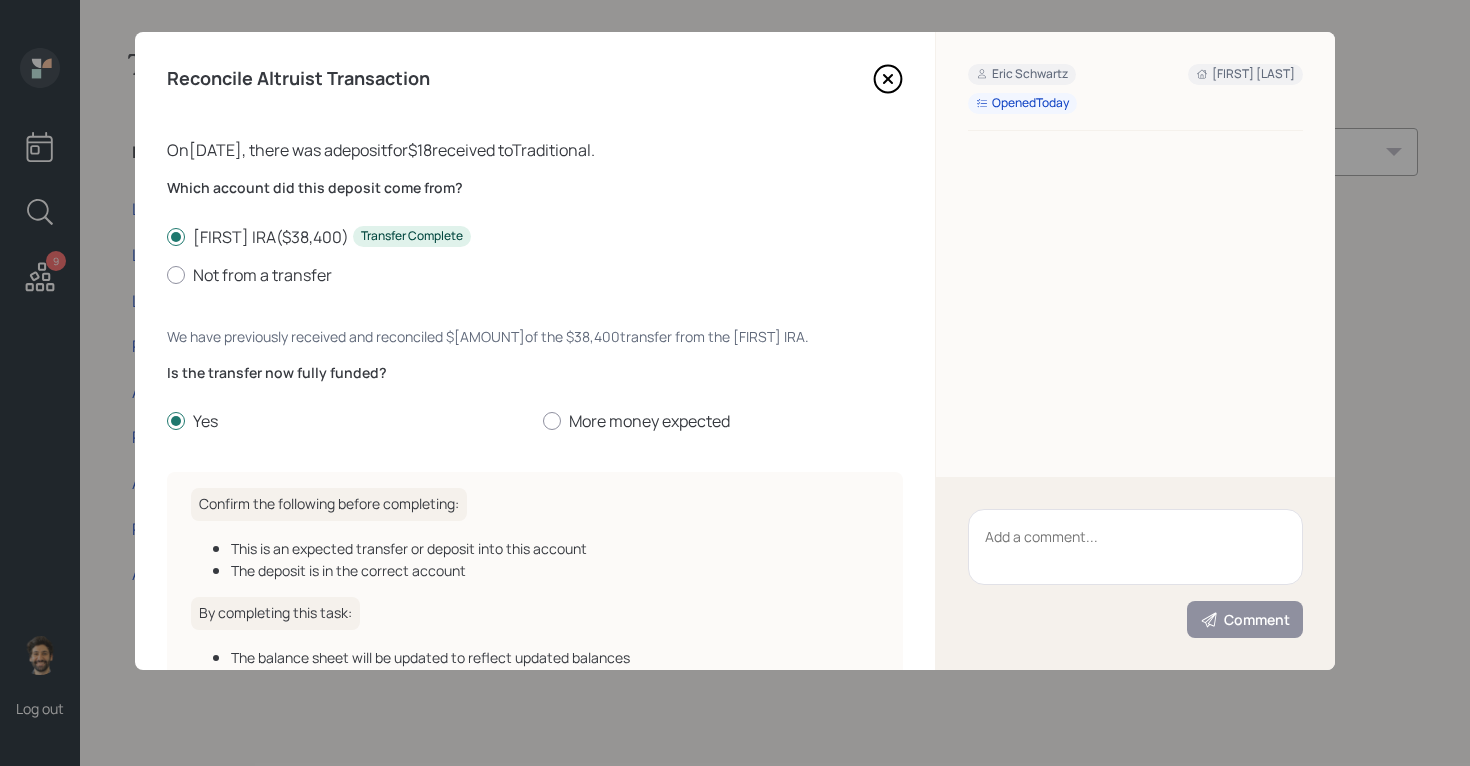 scroll, scrollTop: 154, scrollLeft: 0, axis: vertical 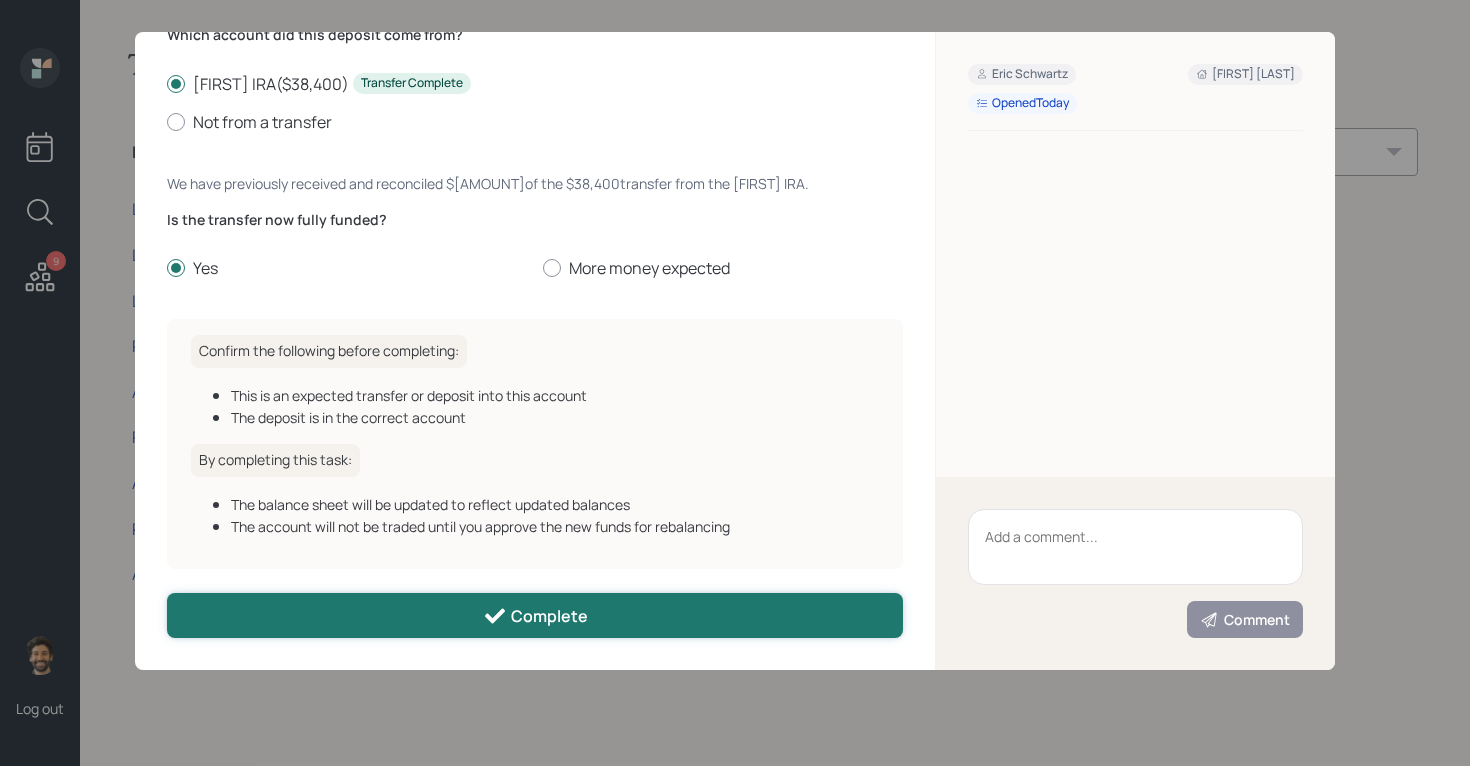 click on "Complete" at bounding box center [535, 615] 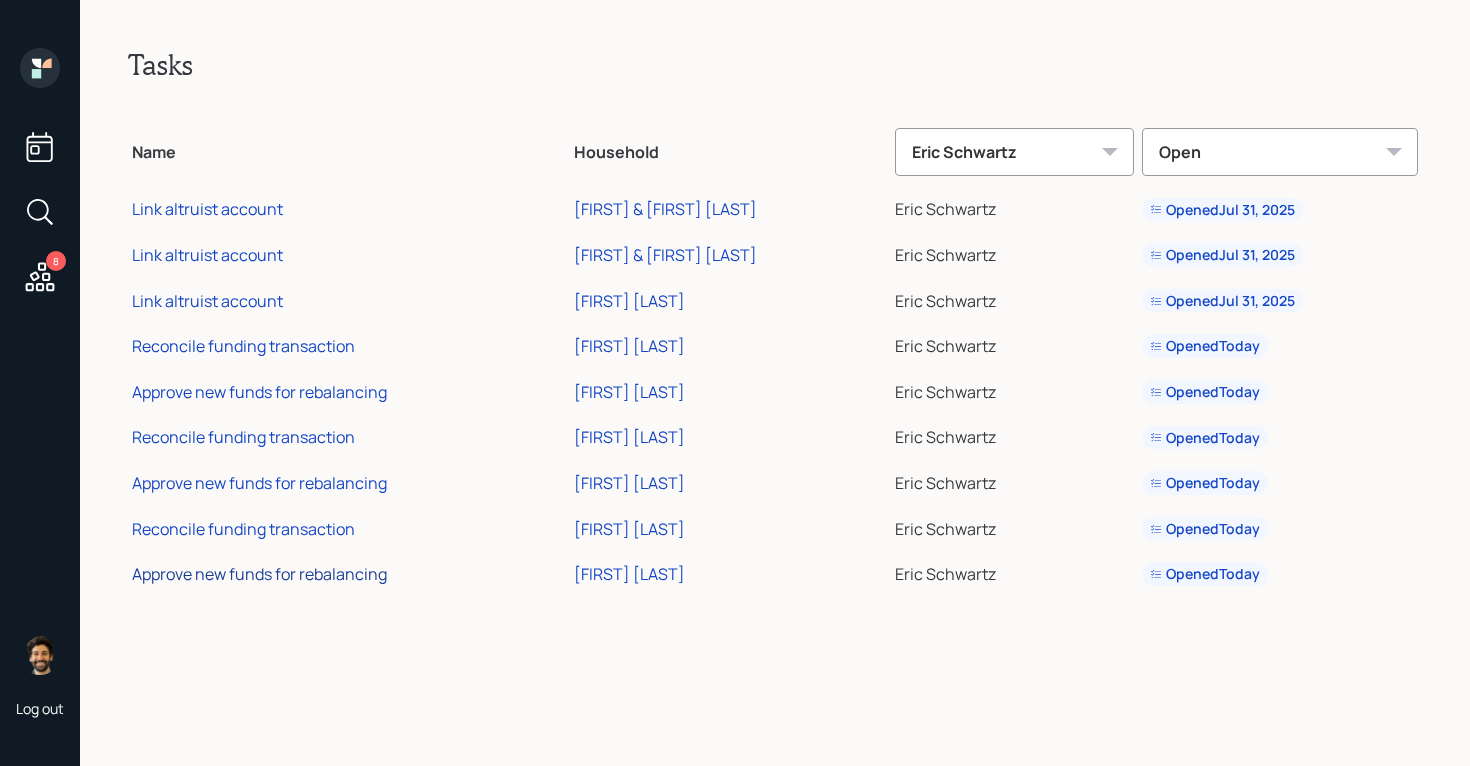 click on "Approve new funds for rebalancing" at bounding box center [259, 574] 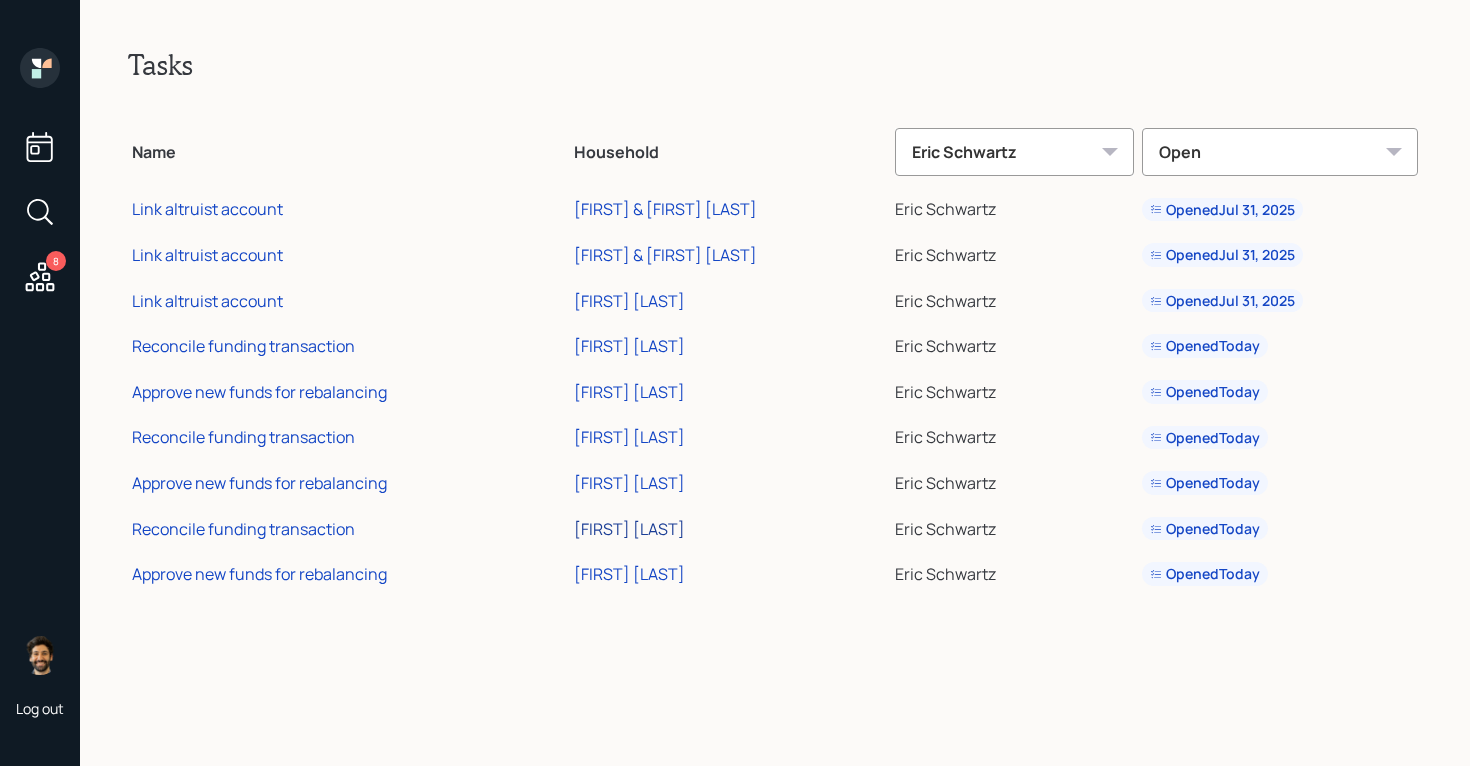 click on "[FIRST] [LAST]" at bounding box center [629, 529] 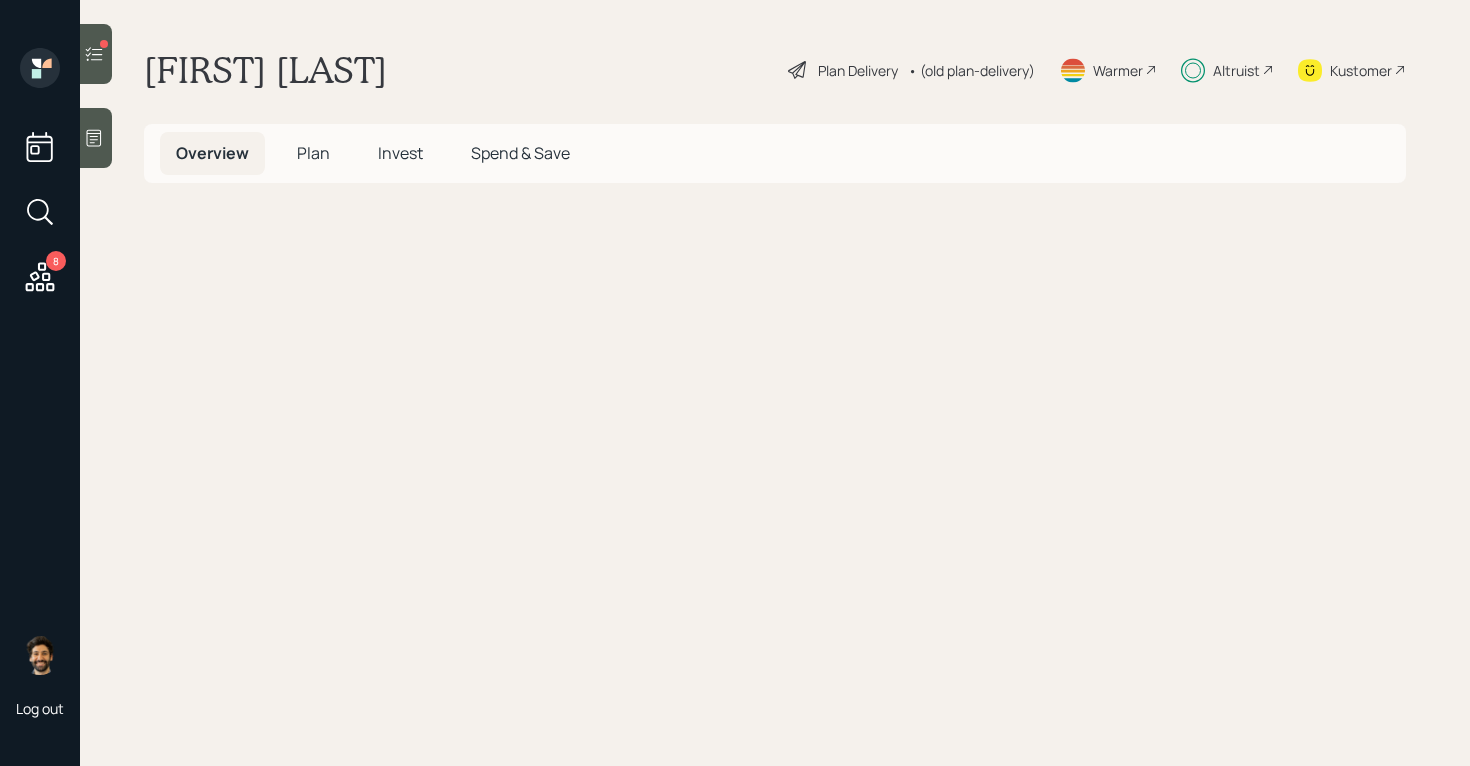 scroll, scrollTop: 0, scrollLeft: 0, axis: both 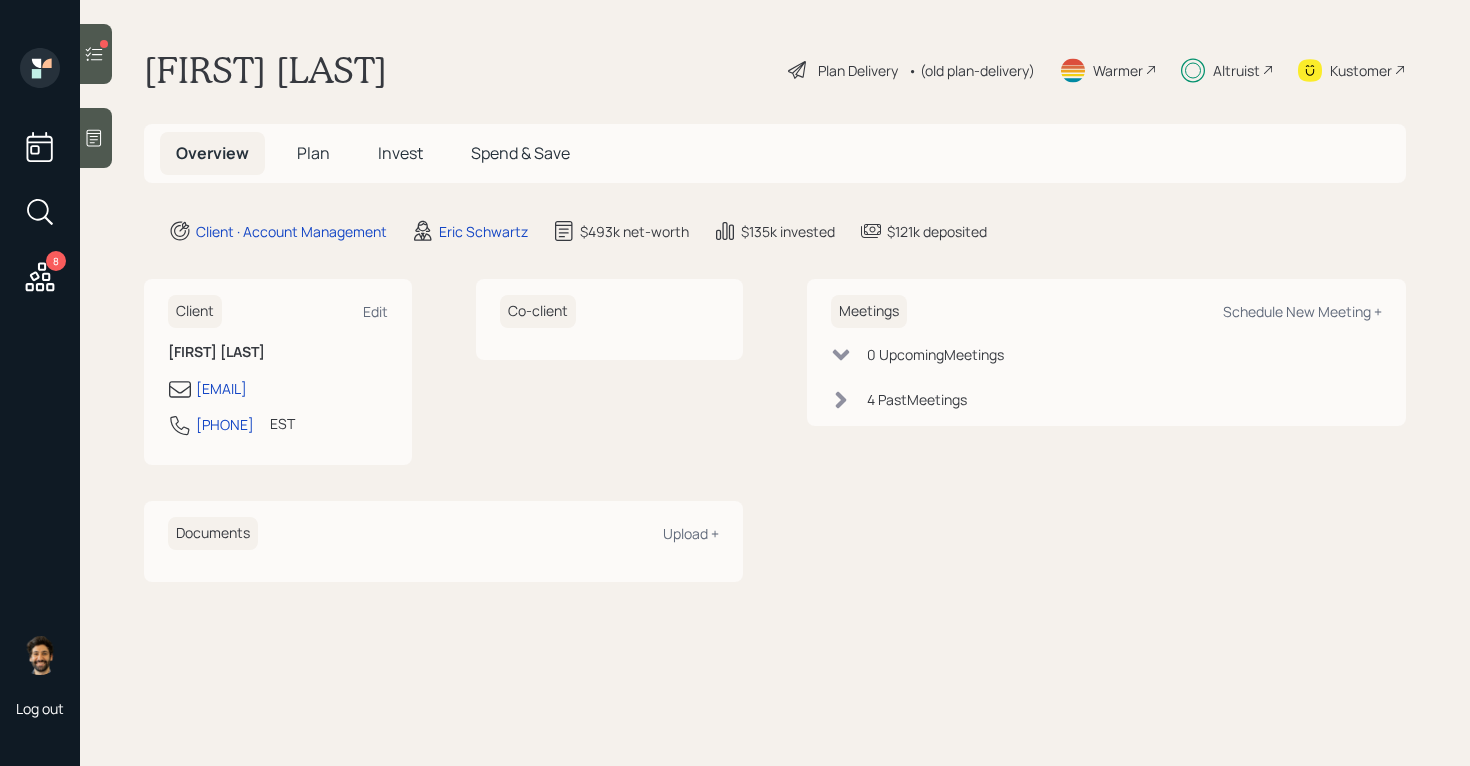 click 